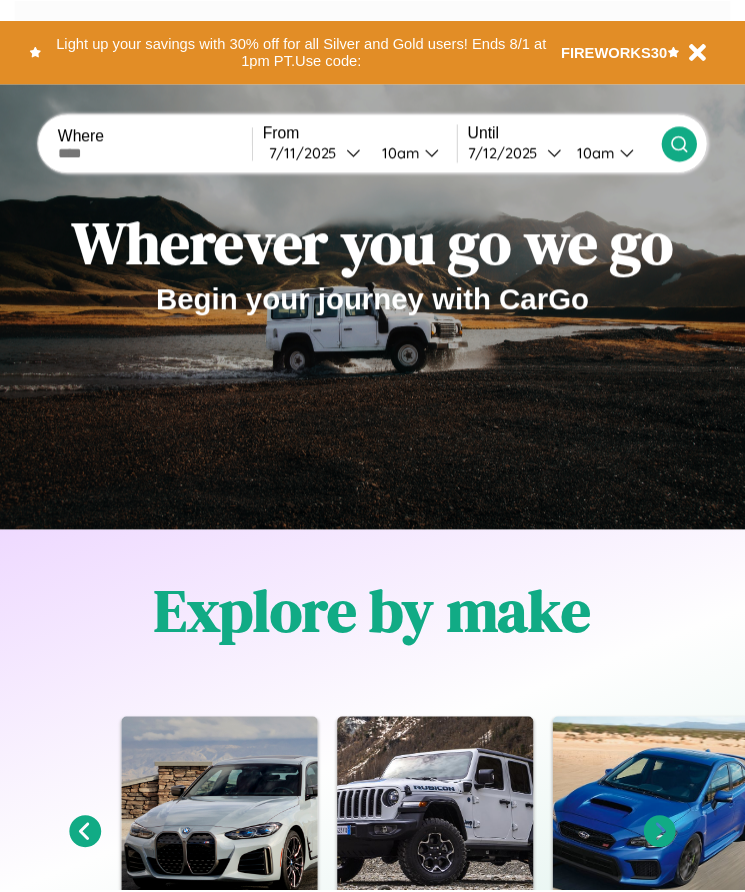 scroll, scrollTop: 0, scrollLeft: 0, axis: both 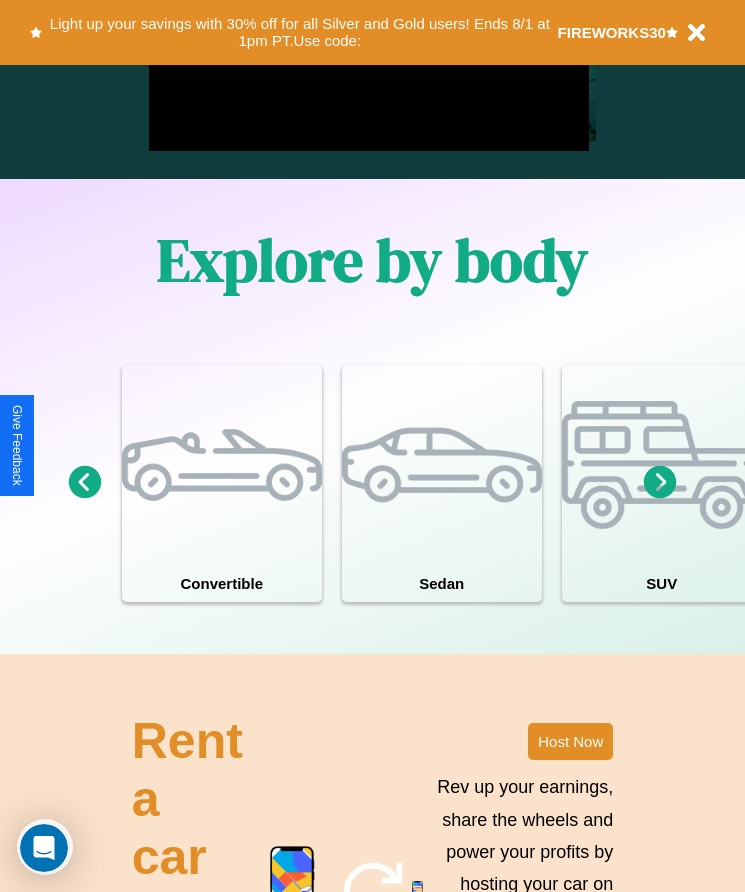click 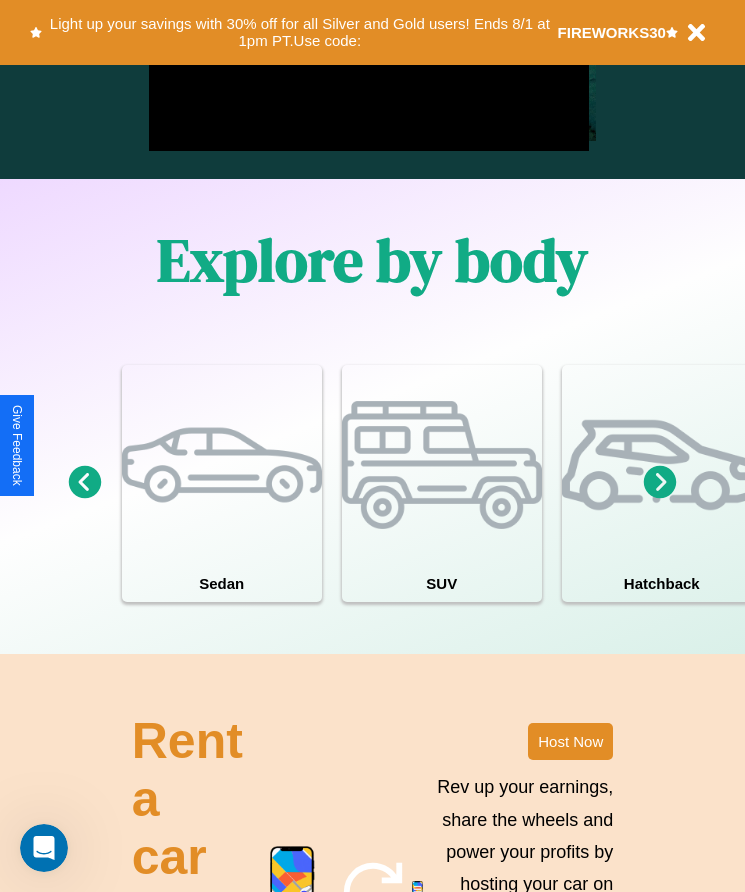 click 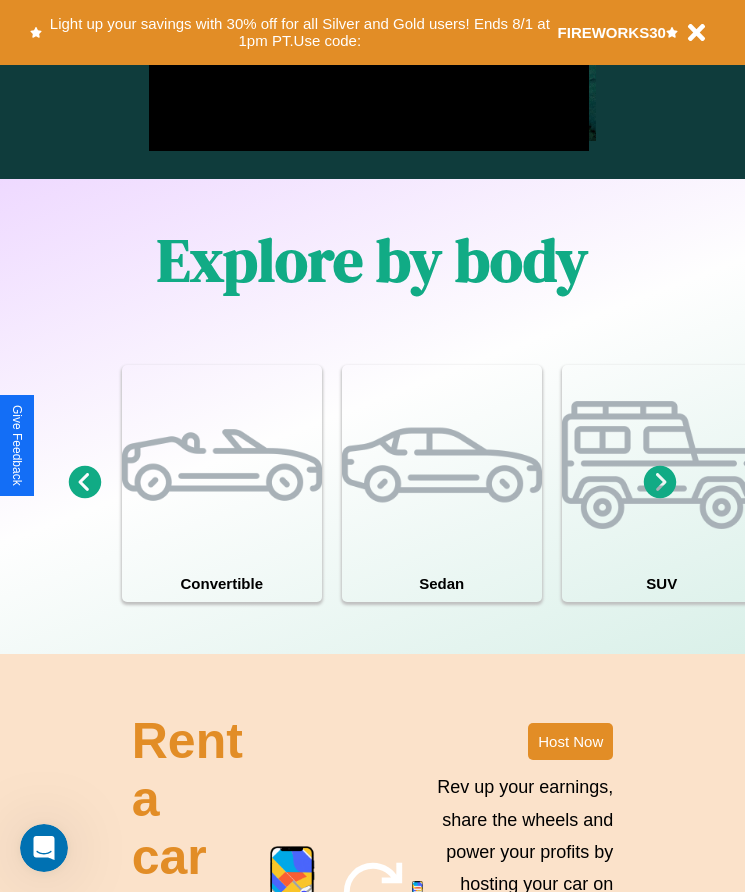 click 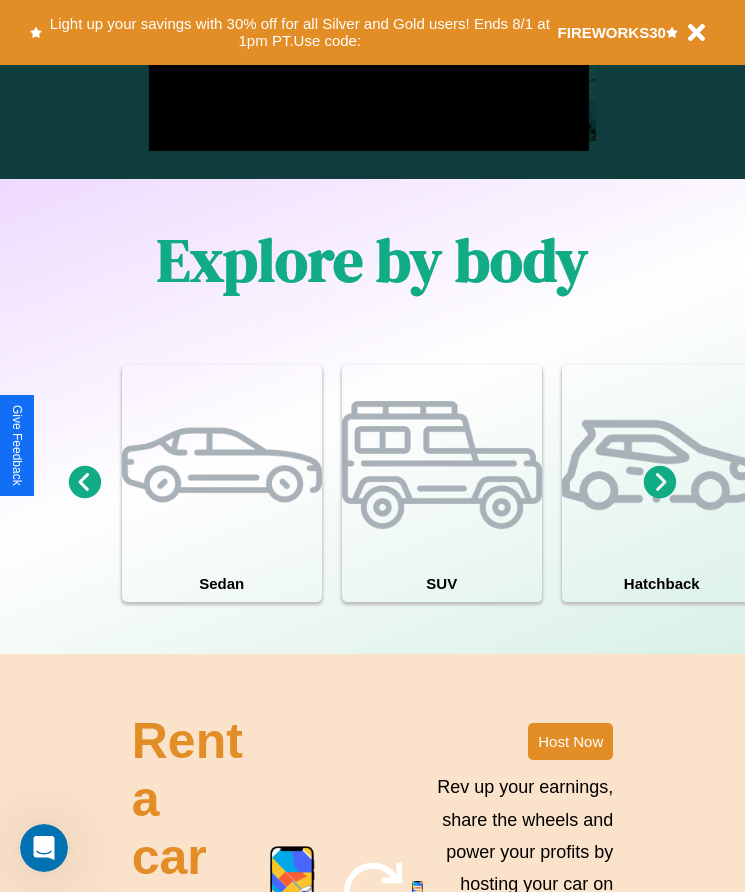 click 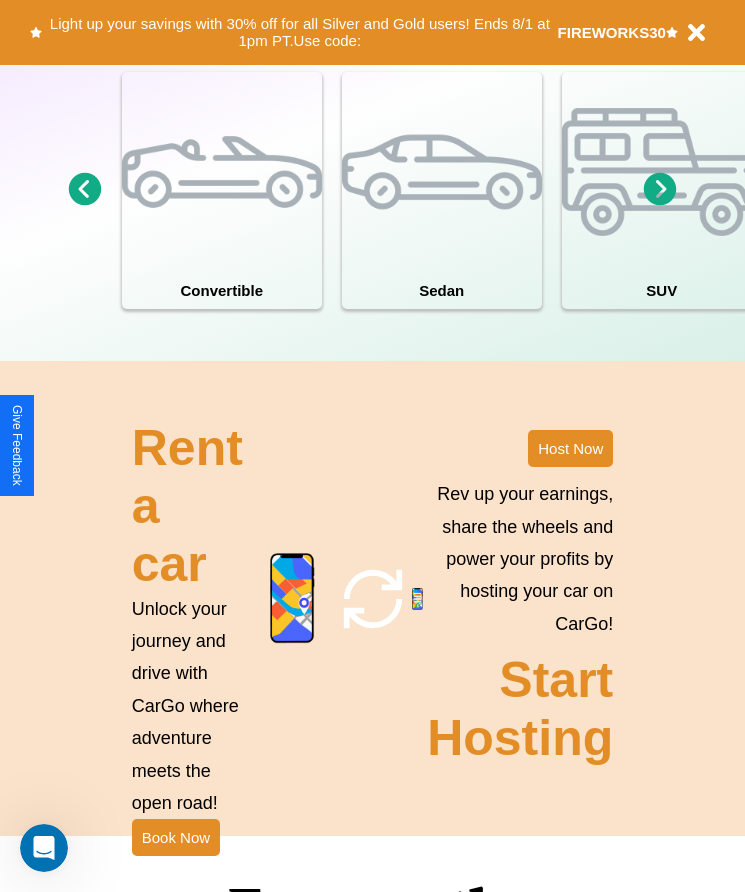scroll, scrollTop: 1855, scrollLeft: 0, axis: vertical 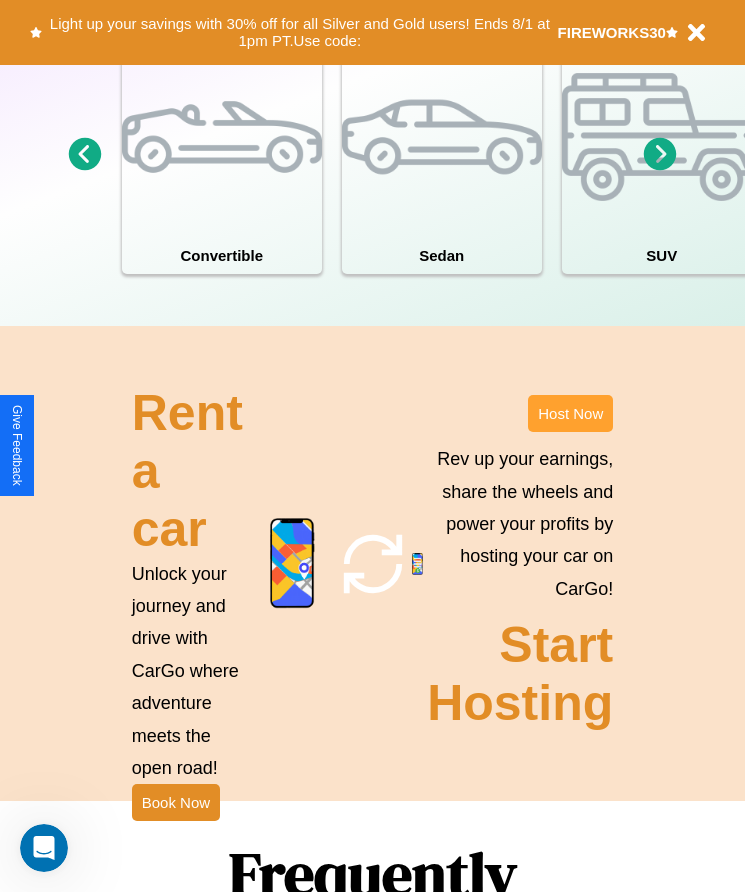 click on "Host Now" at bounding box center [570, 413] 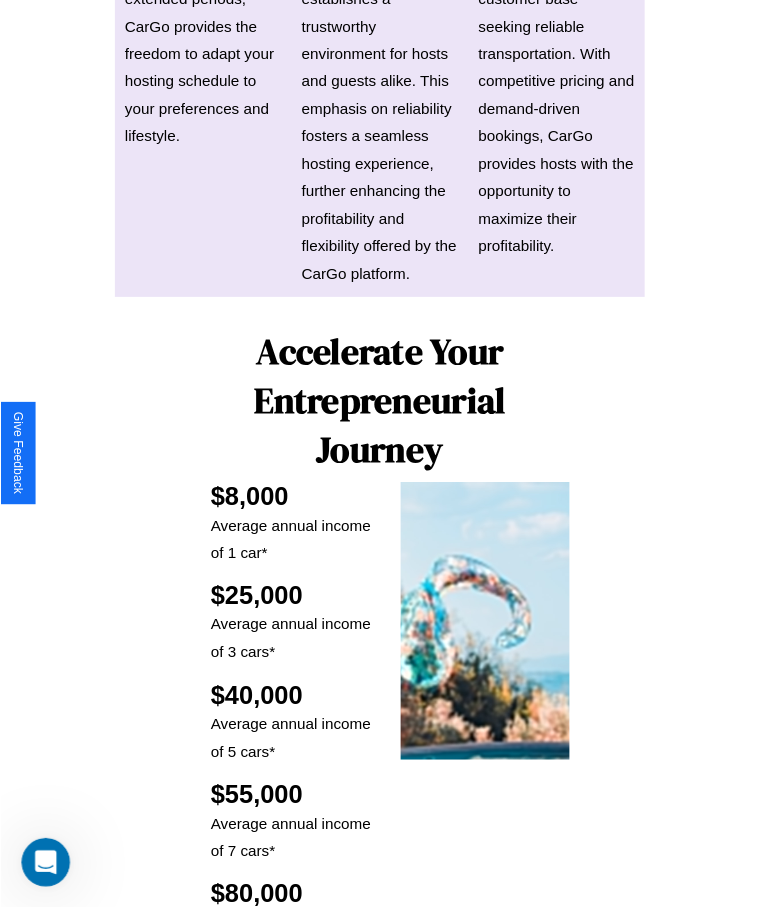 scroll, scrollTop: 0, scrollLeft: 0, axis: both 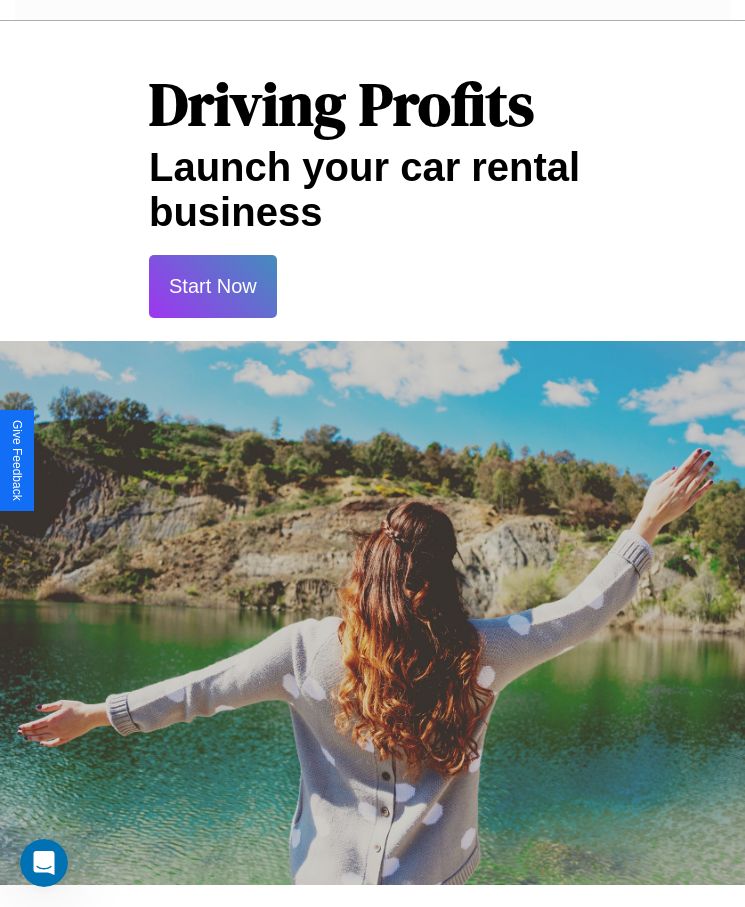 click on "Start Now" at bounding box center (213, 286) 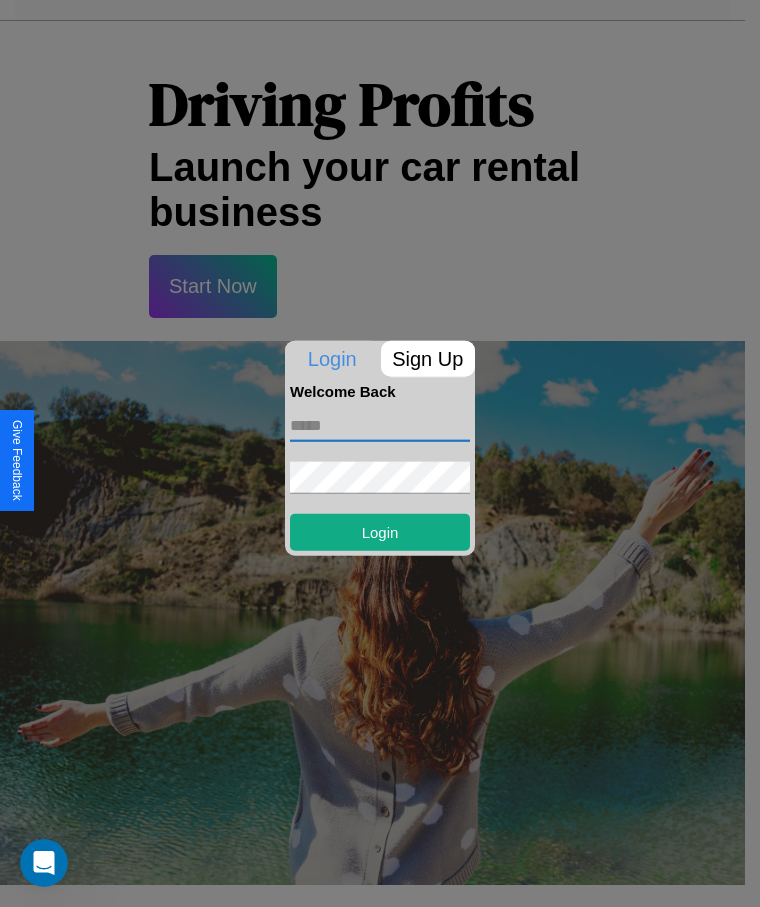 click at bounding box center [380, 425] 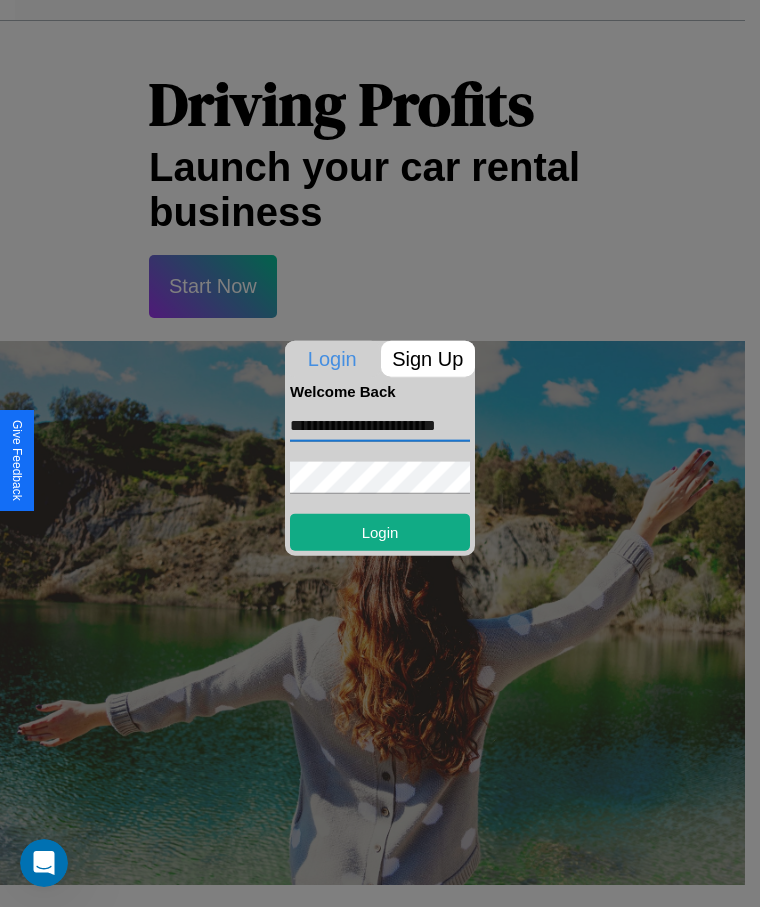 scroll, scrollTop: 0, scrollLeft: 12, axis: horizontal 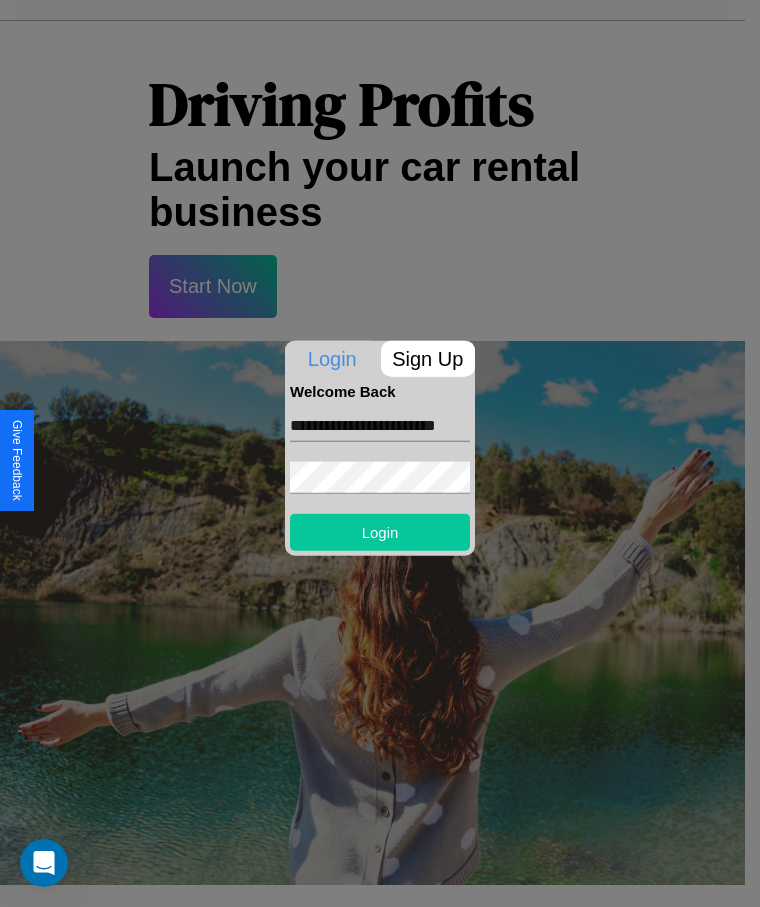 click on "Login" at bounding box center (380, 531) 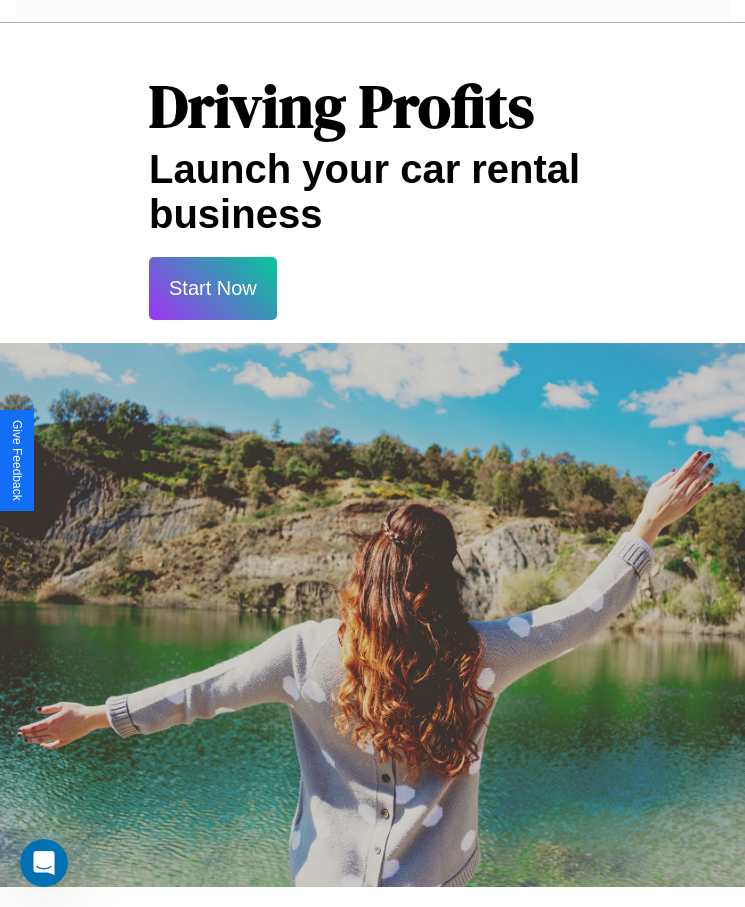 scroll, scrollTop: 0, scrollLeft: 0, axis: both 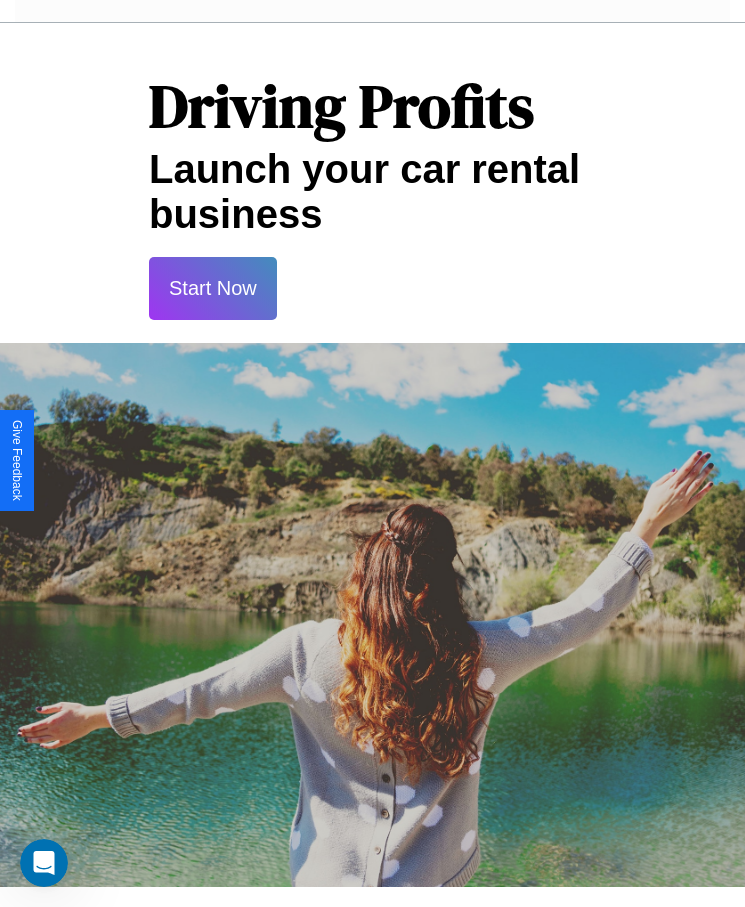 click on "Start Now" at bounding box center [213, 288] 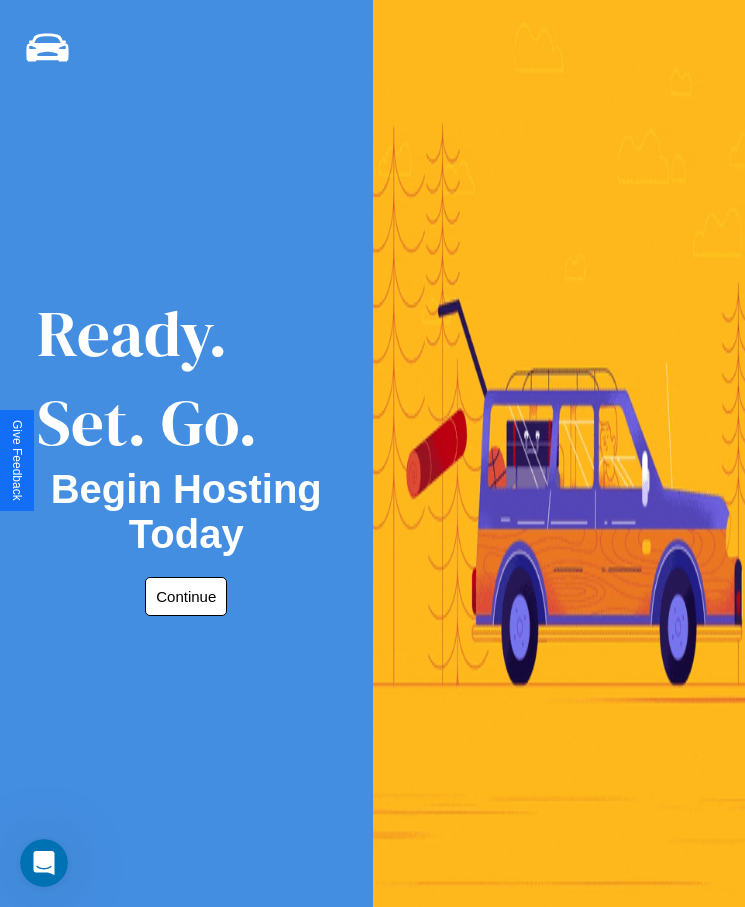 click on "Continue" at bounding box center (186, 596) 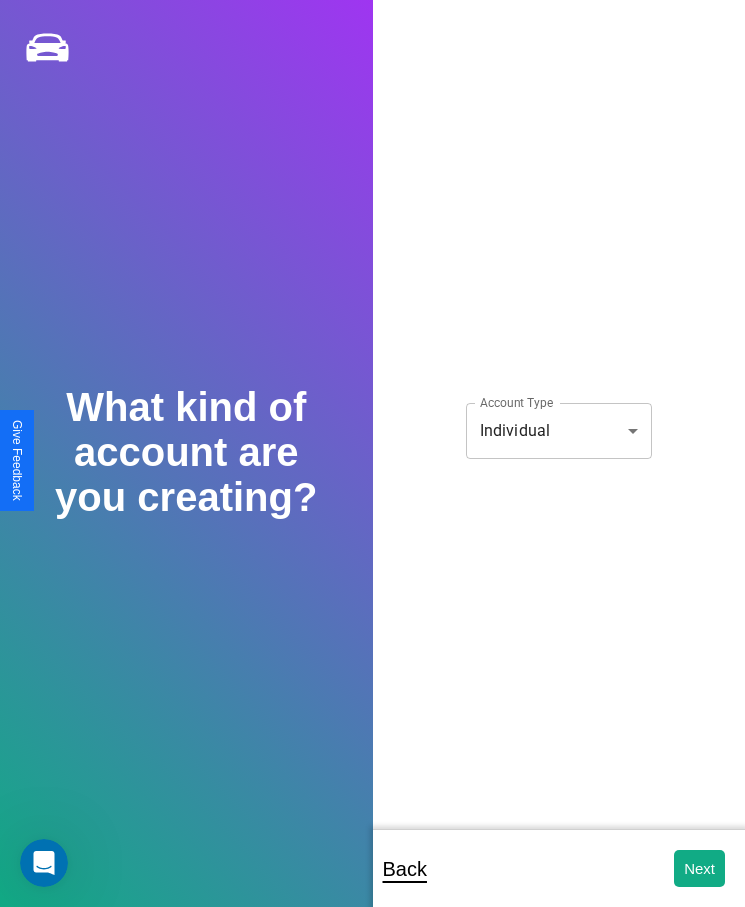 click on "**********" at bounding box center (372, 467) 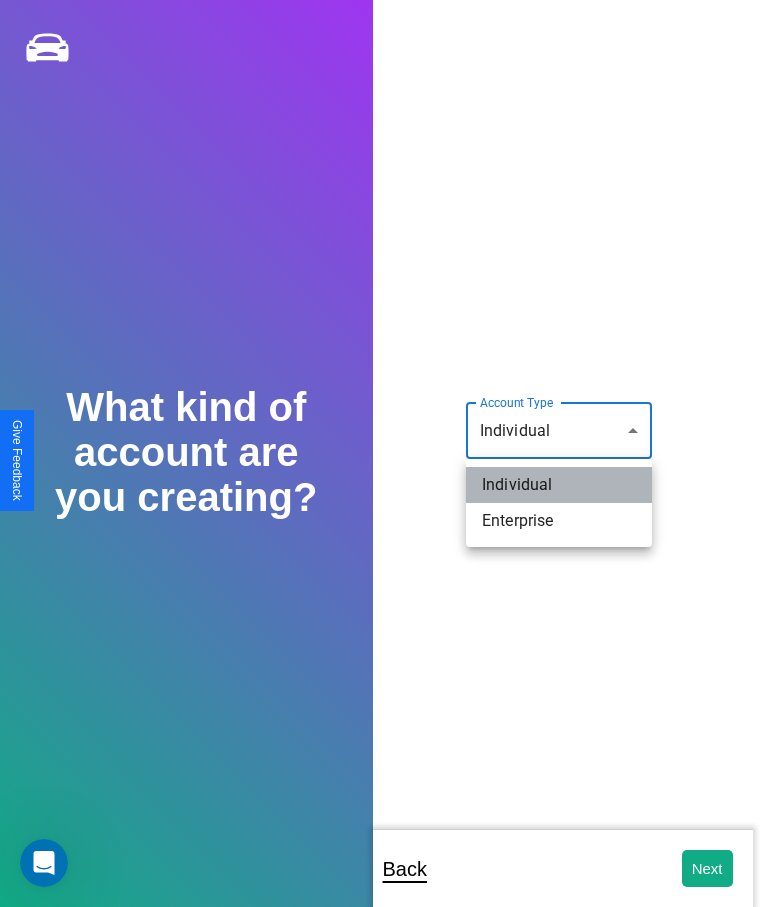 click on "Individual" at bounding box center (559, 485) 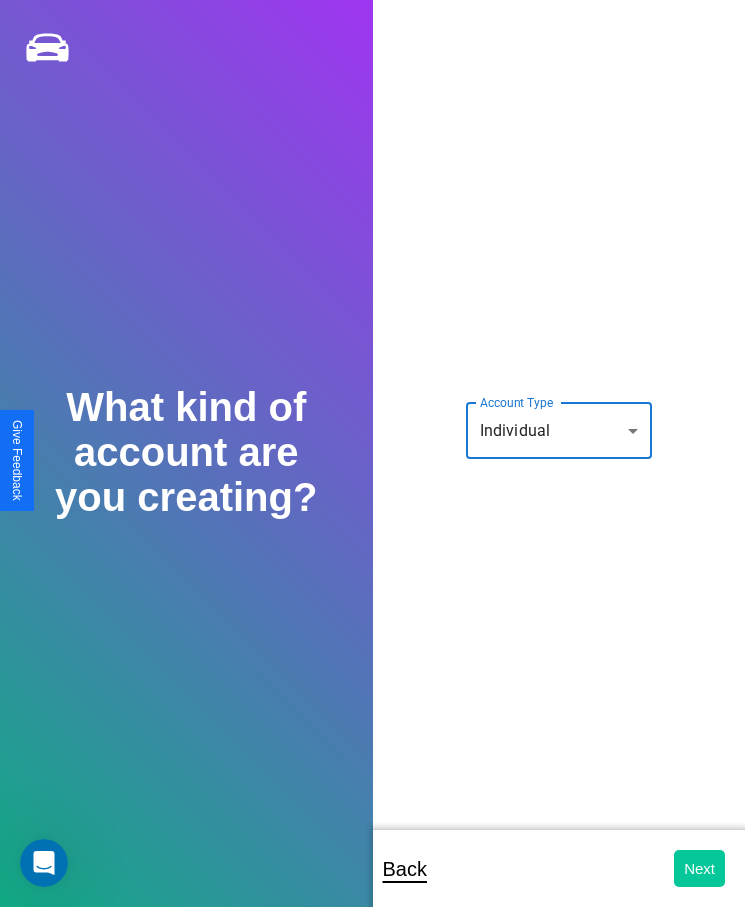 click on "Next" at bounding box center (699, 868) 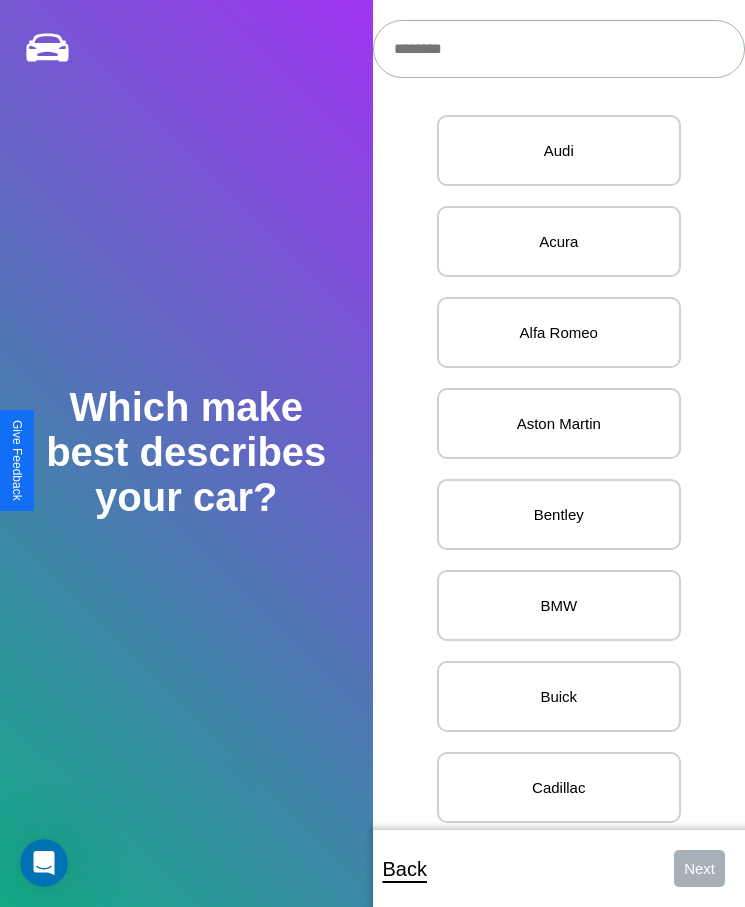 click at bounding box center [559, 49] 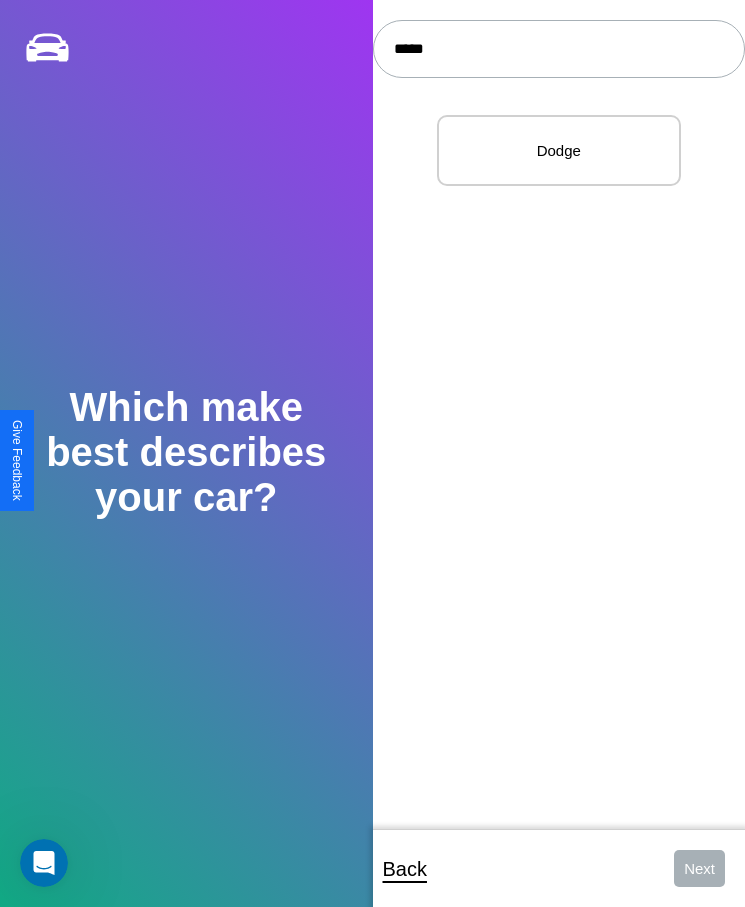 type on "*****" 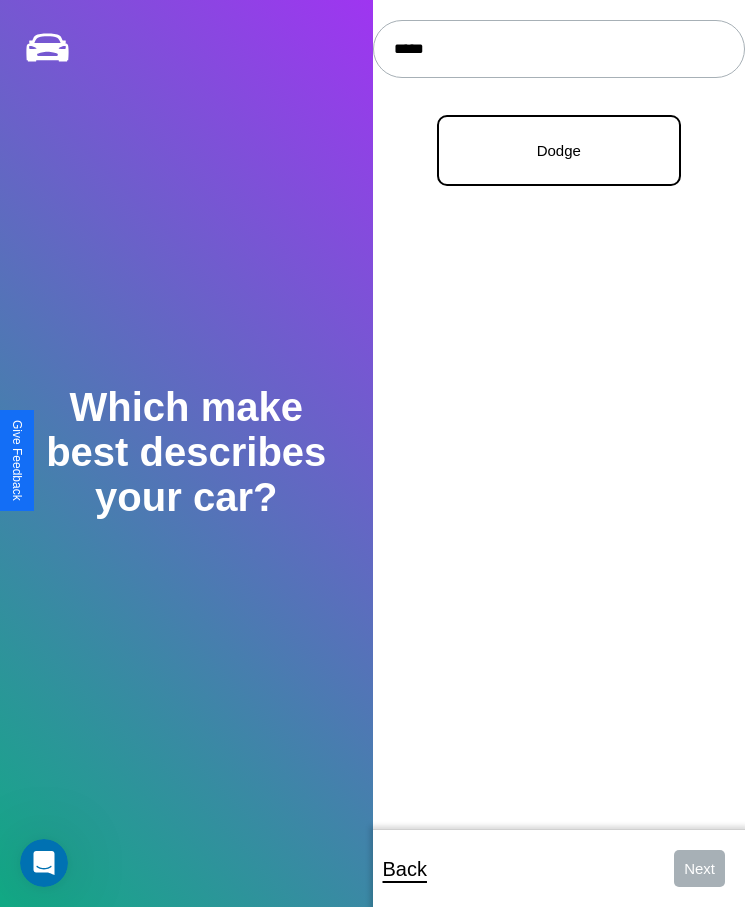 click on "Dodge" at bounding box center (559, 150) 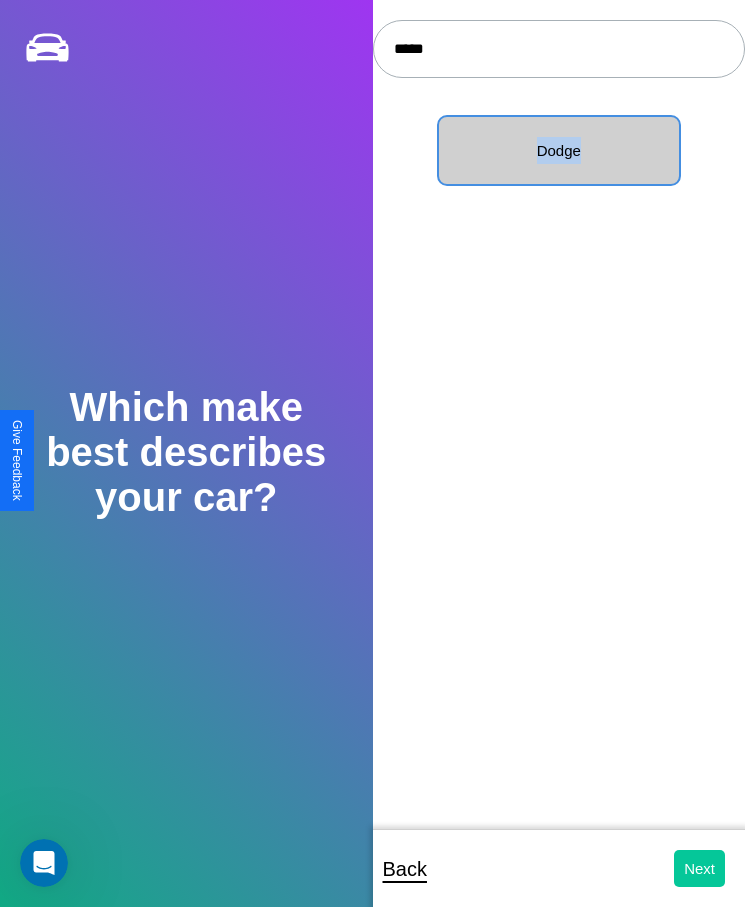 click on "Next" at bounding box center [699, 868] 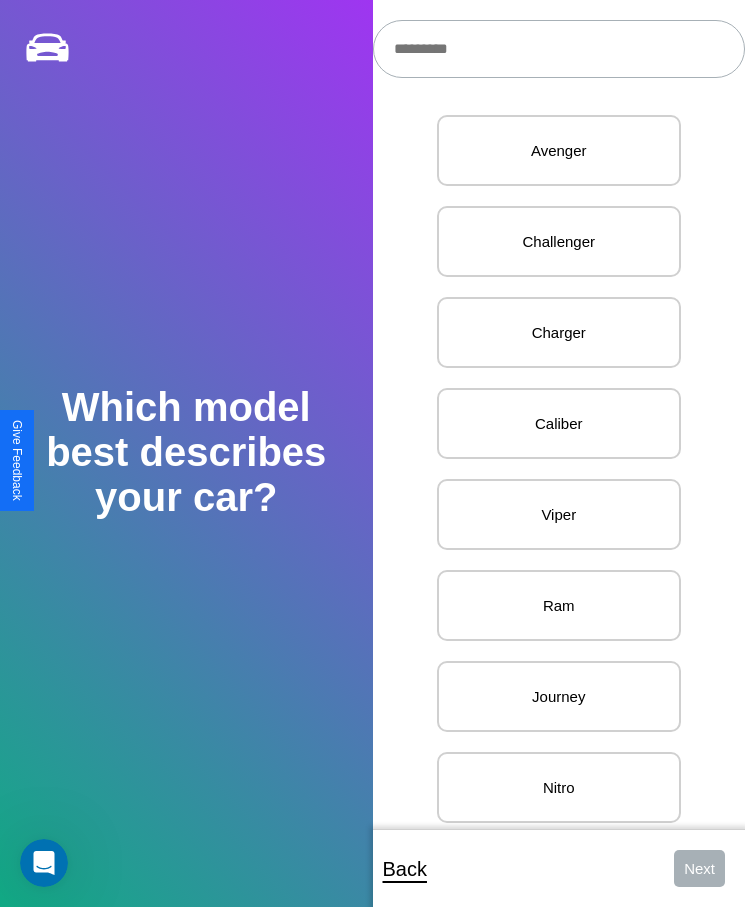 scroll, scrollTop: 27, scrollLeft: 0, axis: vertical 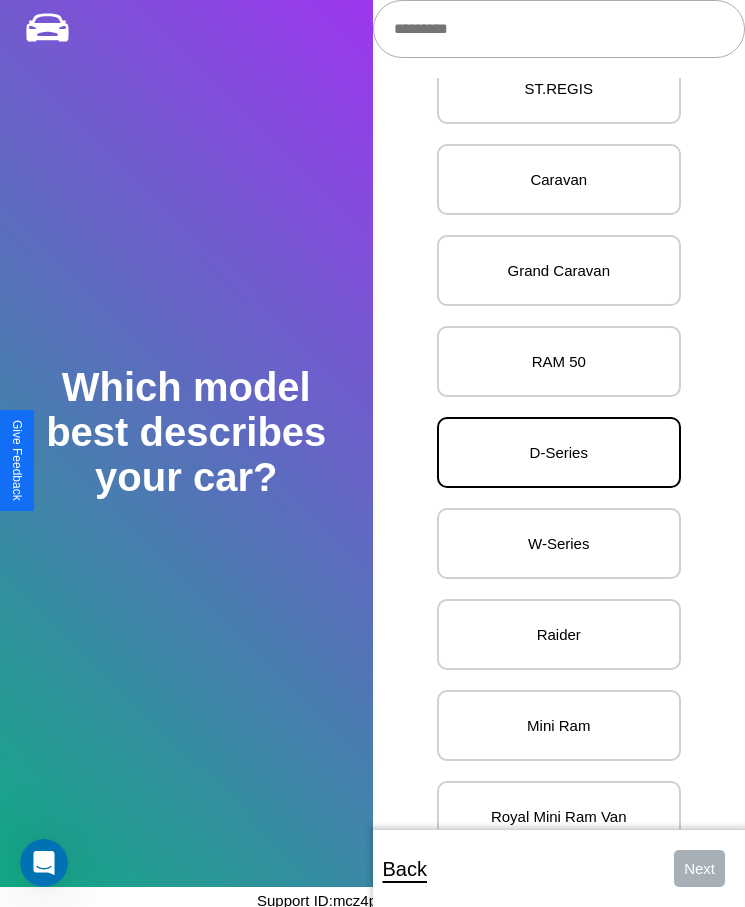 click on "D-Series" at bounding box center (559, 452) 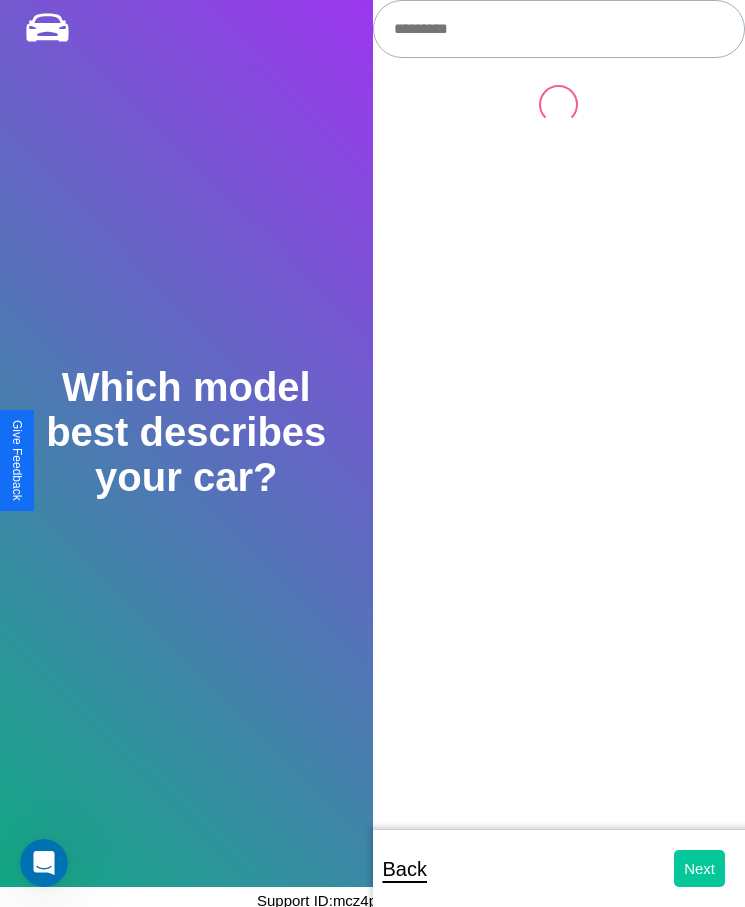 scroll, scrollTop: 0, scrollLeft: 0, axis: both 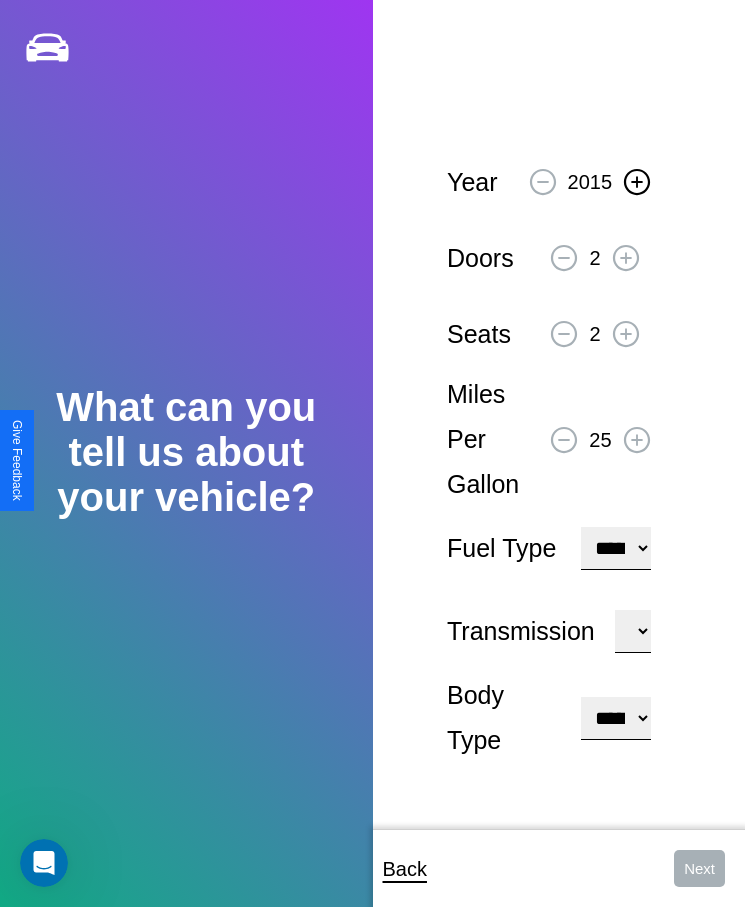 click 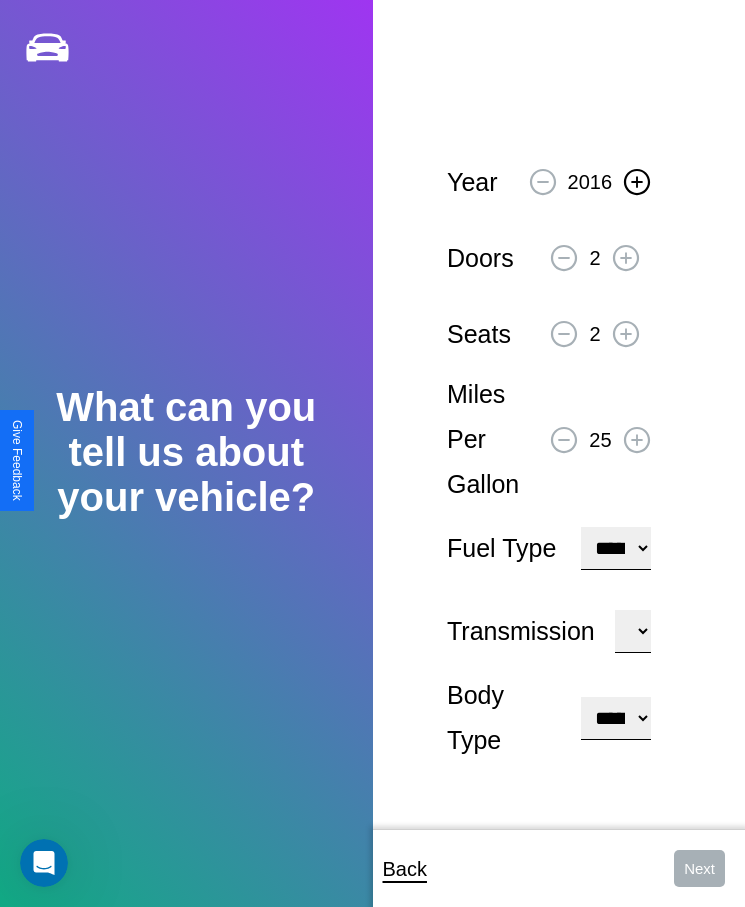 click 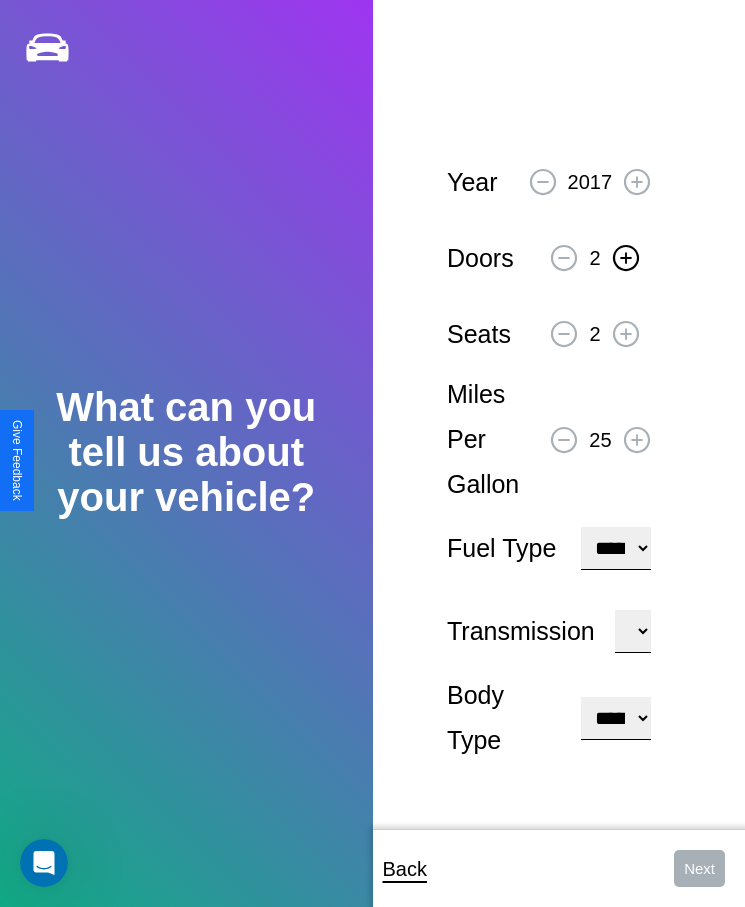 click 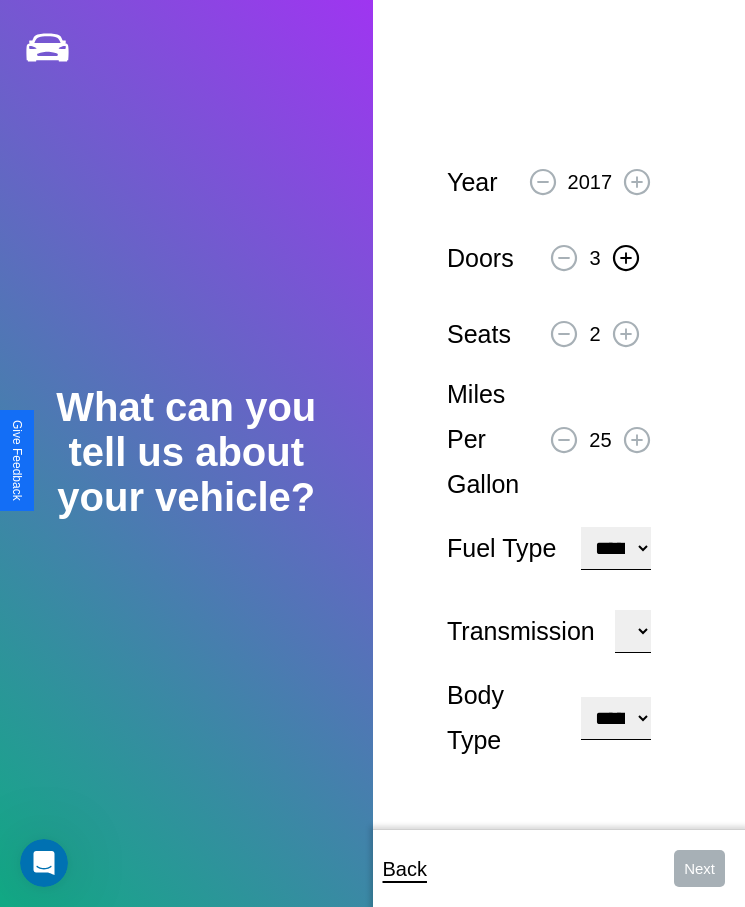 click 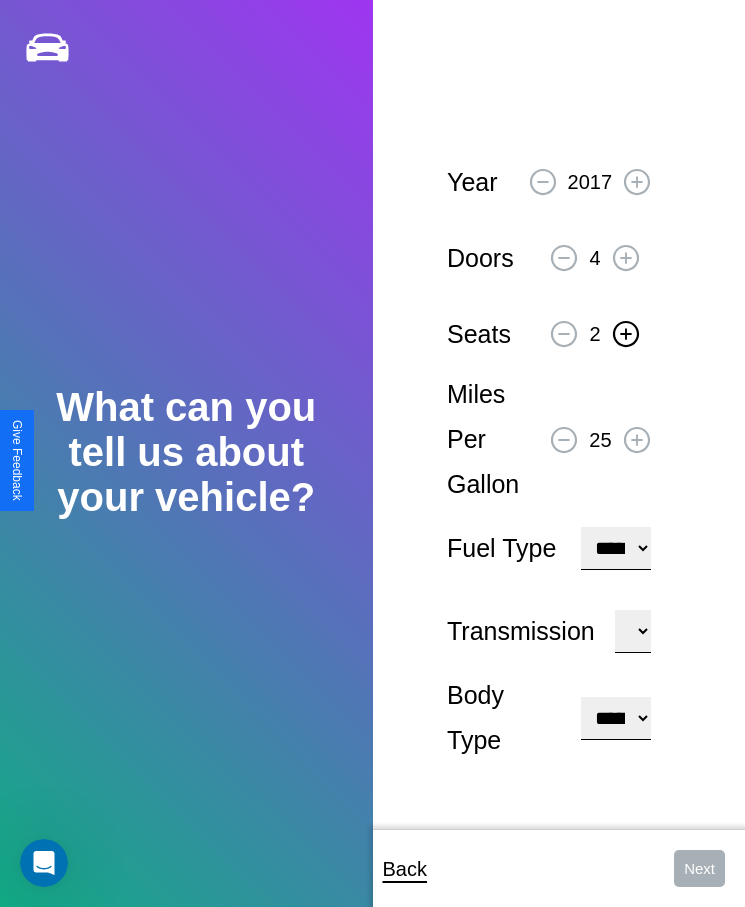 click 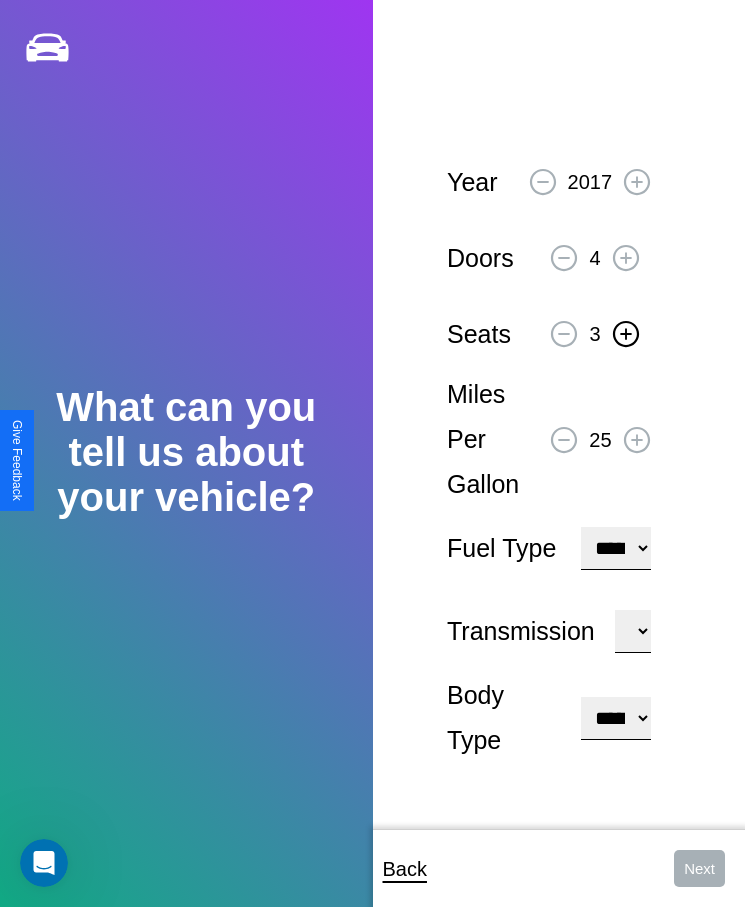 click 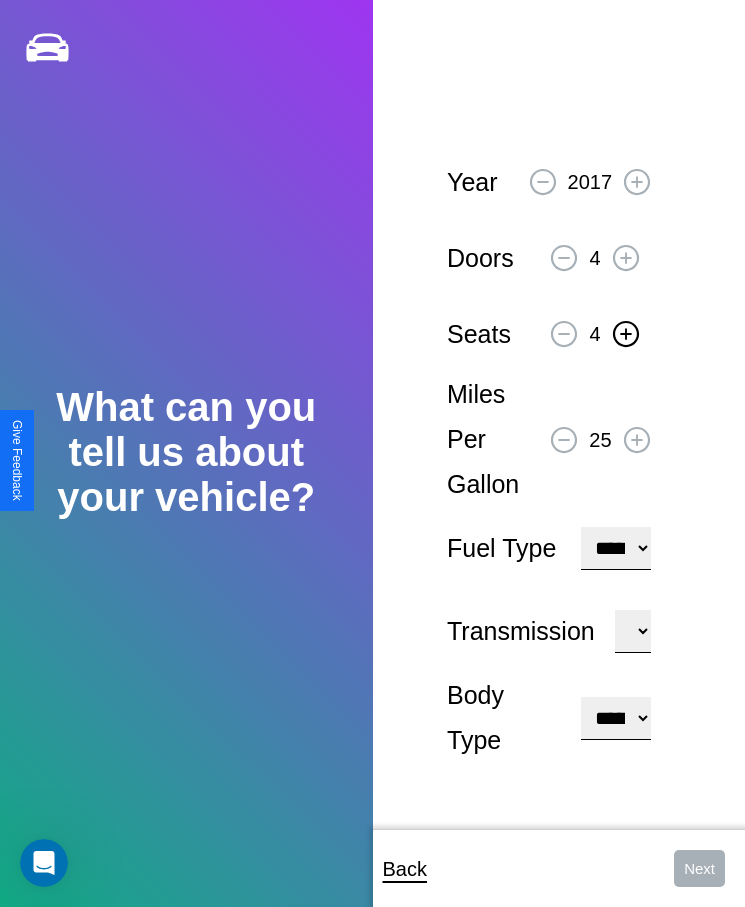 click 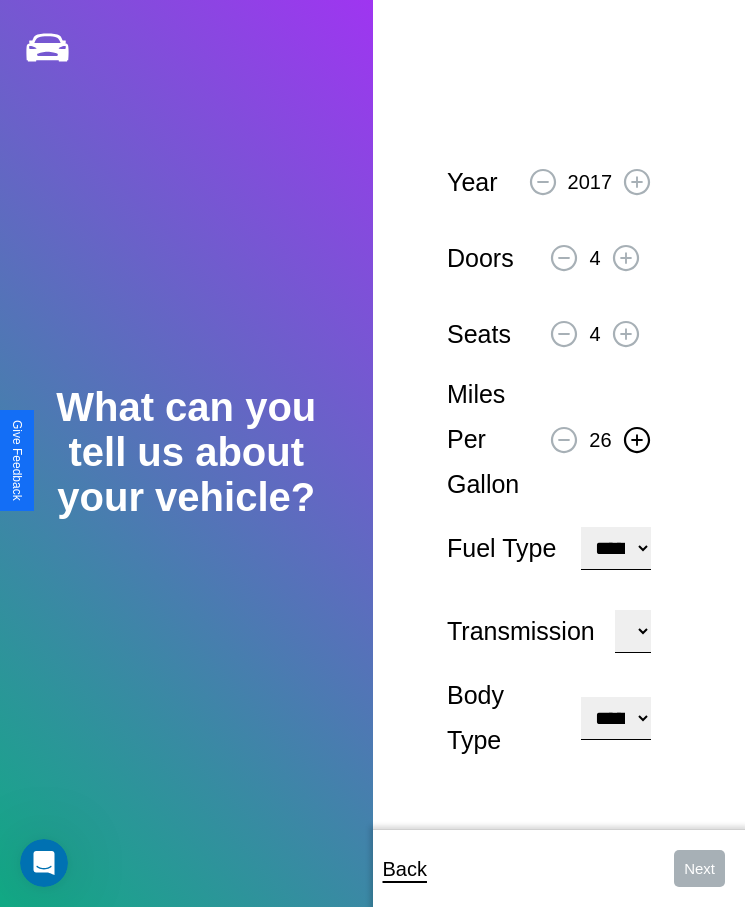 click 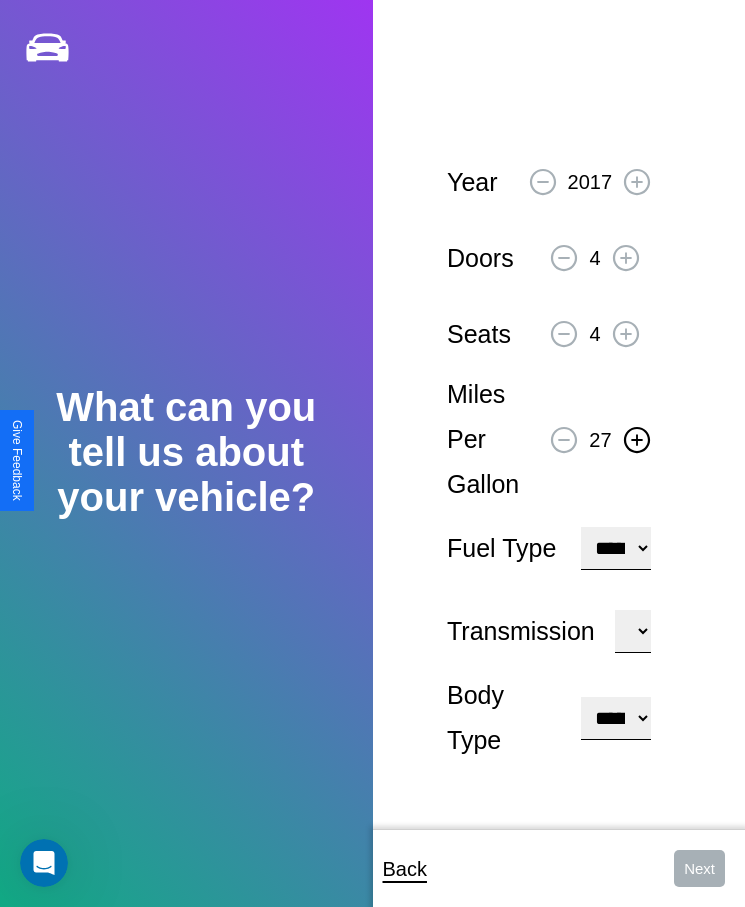 click 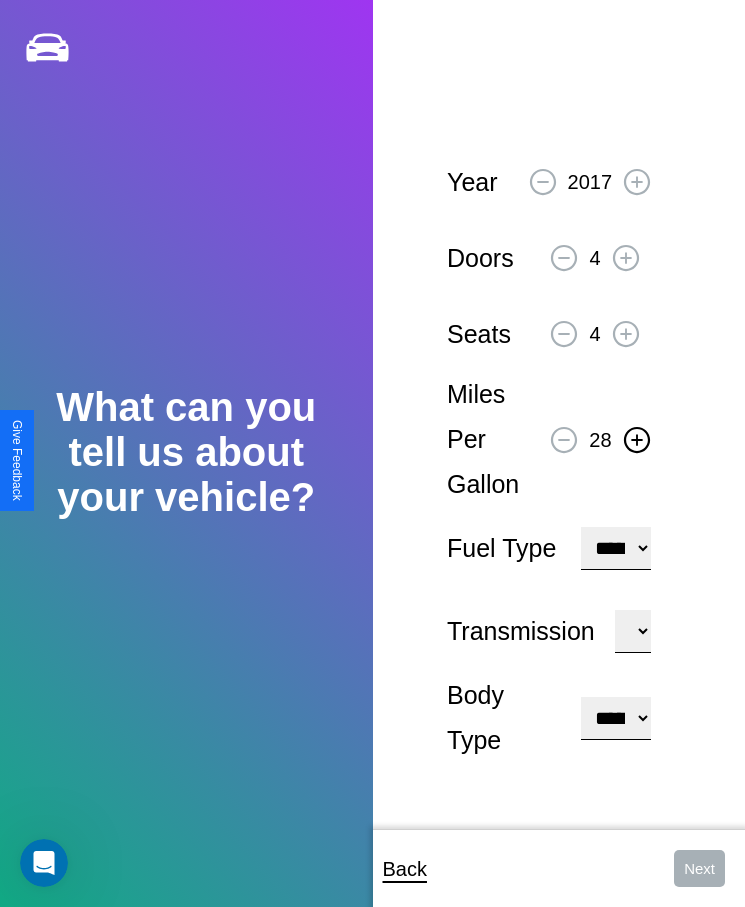 click 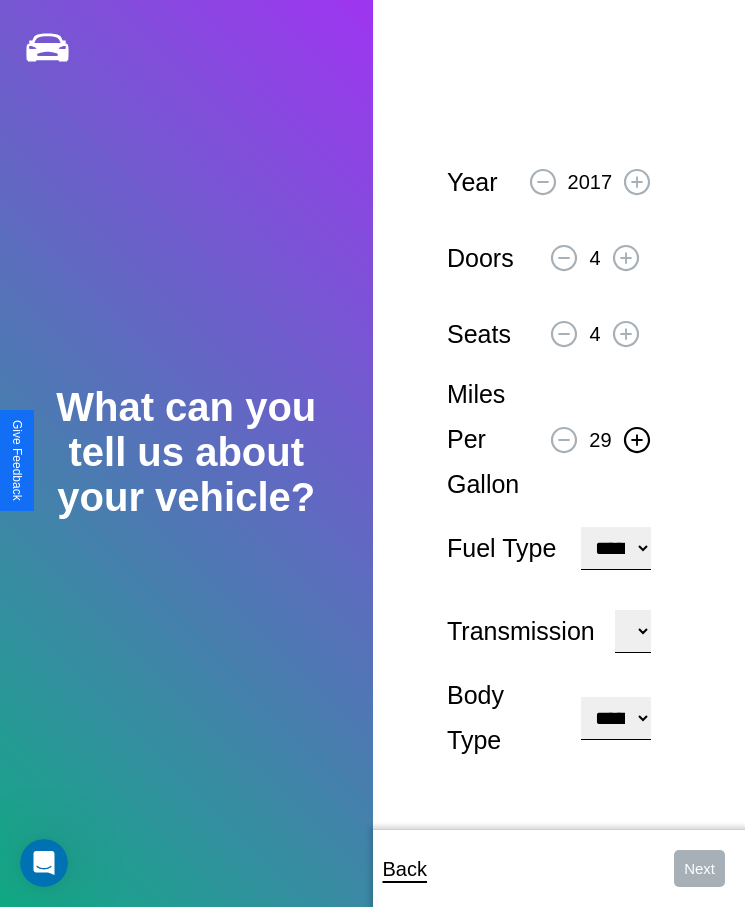 click 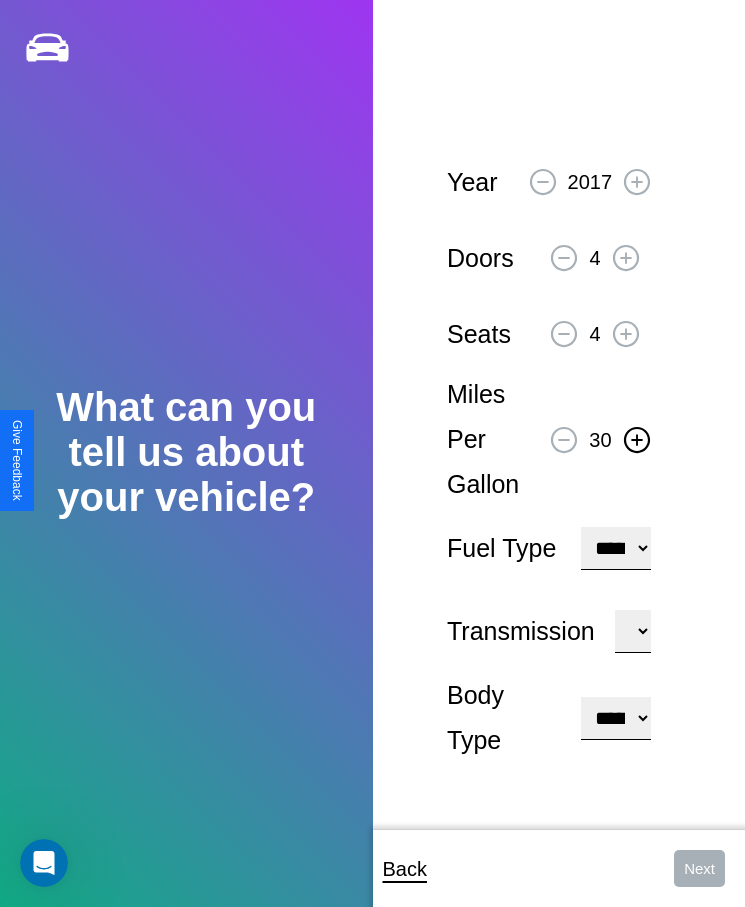 click 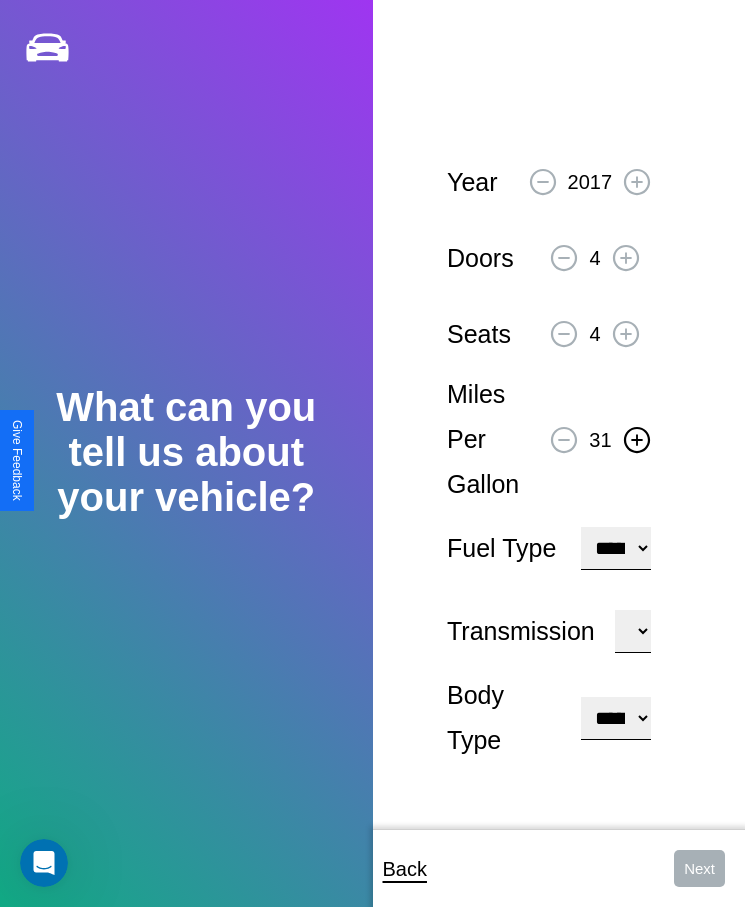 click 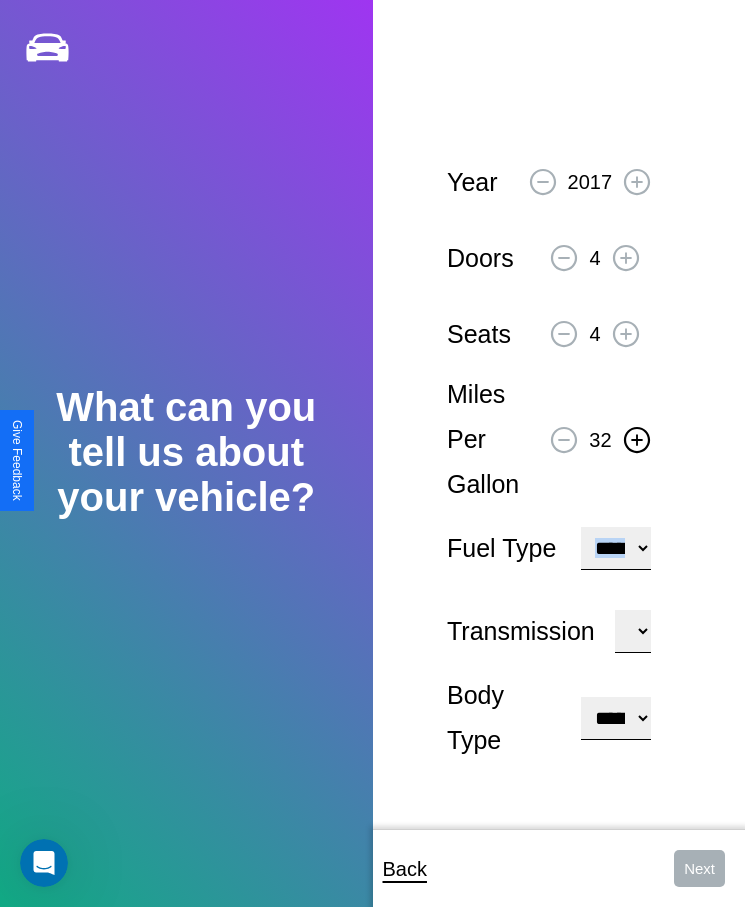 click on "**********" at bounding box center [615, 548] 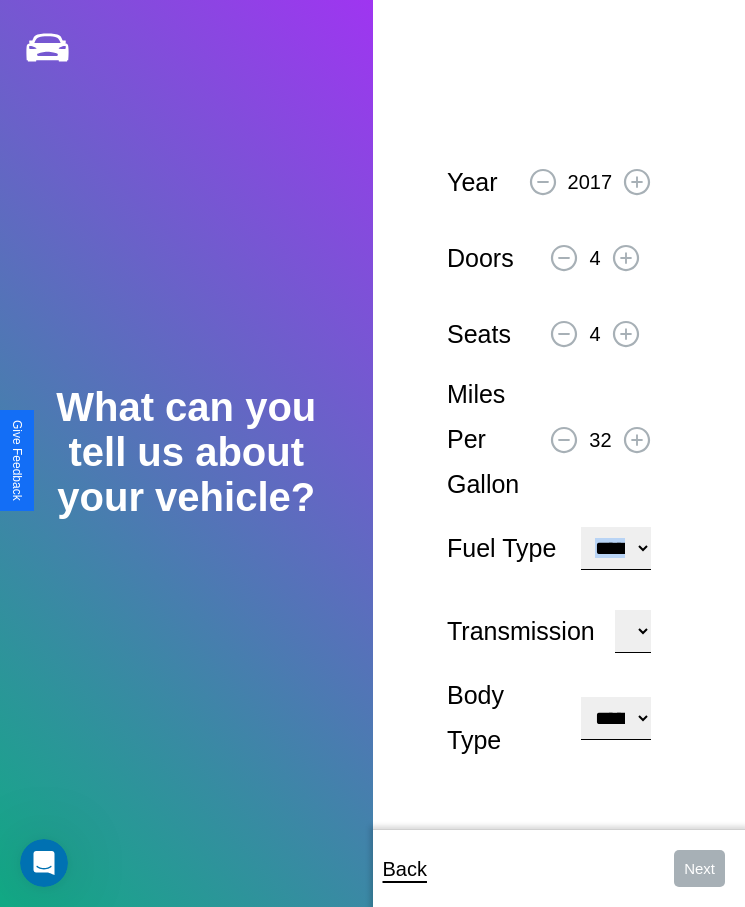 select on "***" 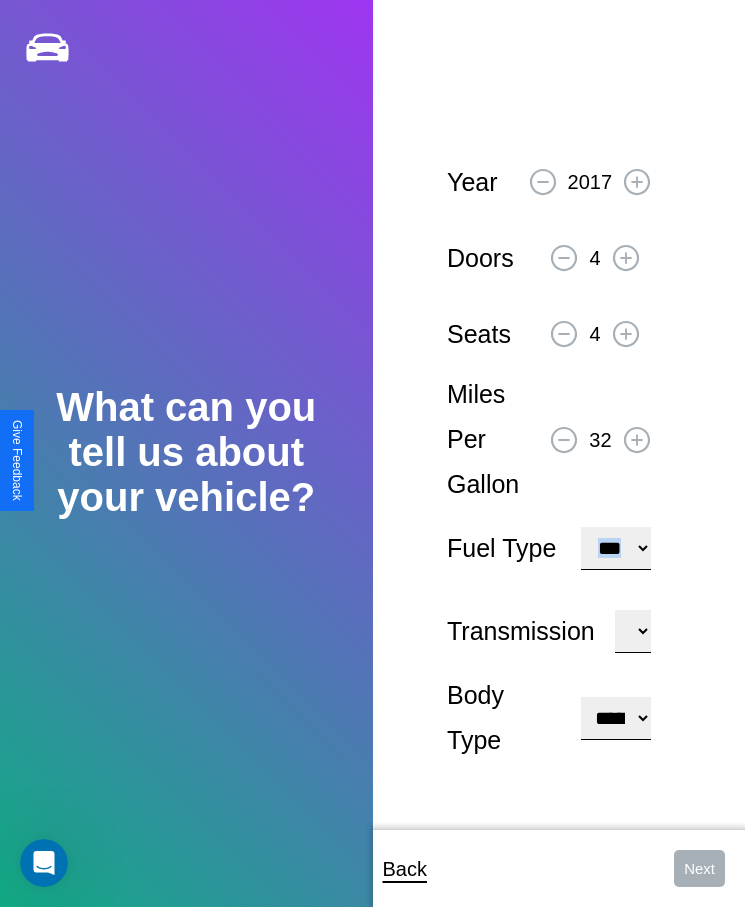 click on "****** ********* ******" at bounding box center [633, 631] 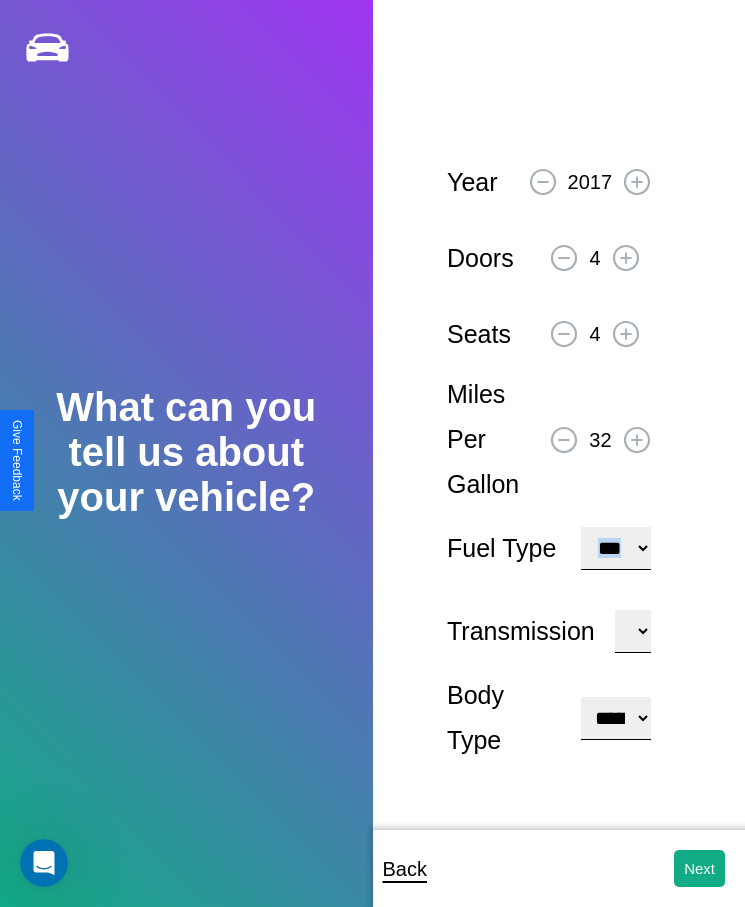 click on "**********" at bounding box center [615, 718] 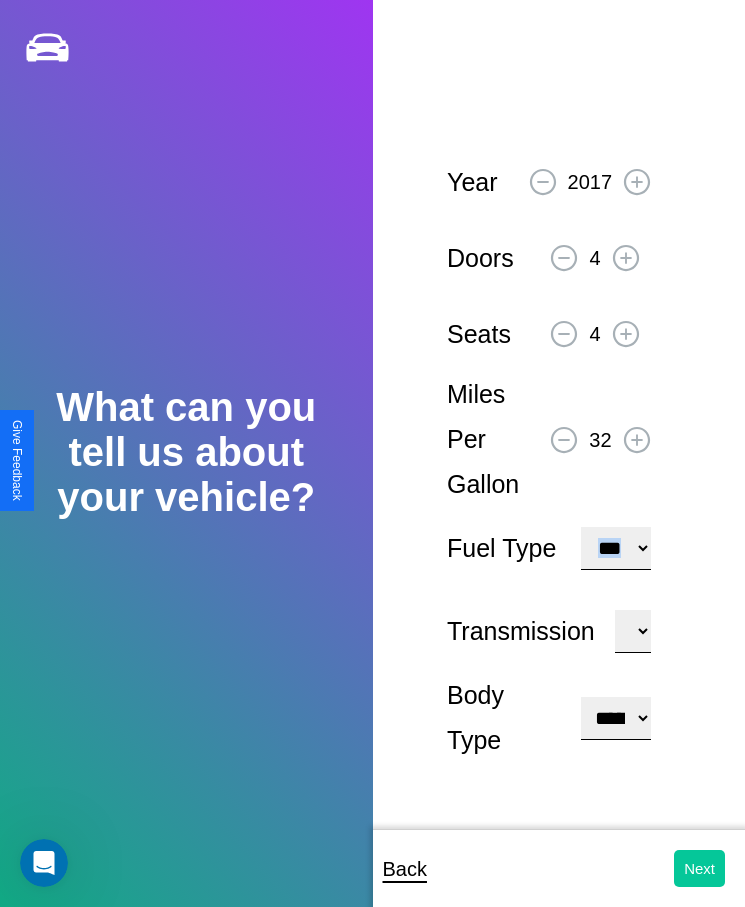 click on "Next" at bounding box center [699, 868] 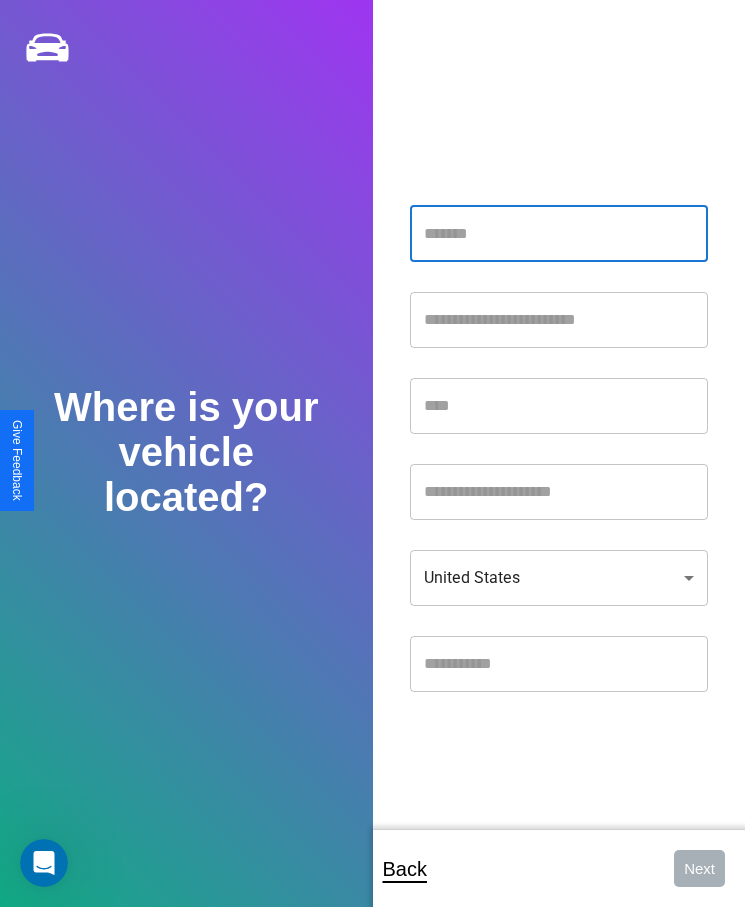 click at bounding box center [559, 234] 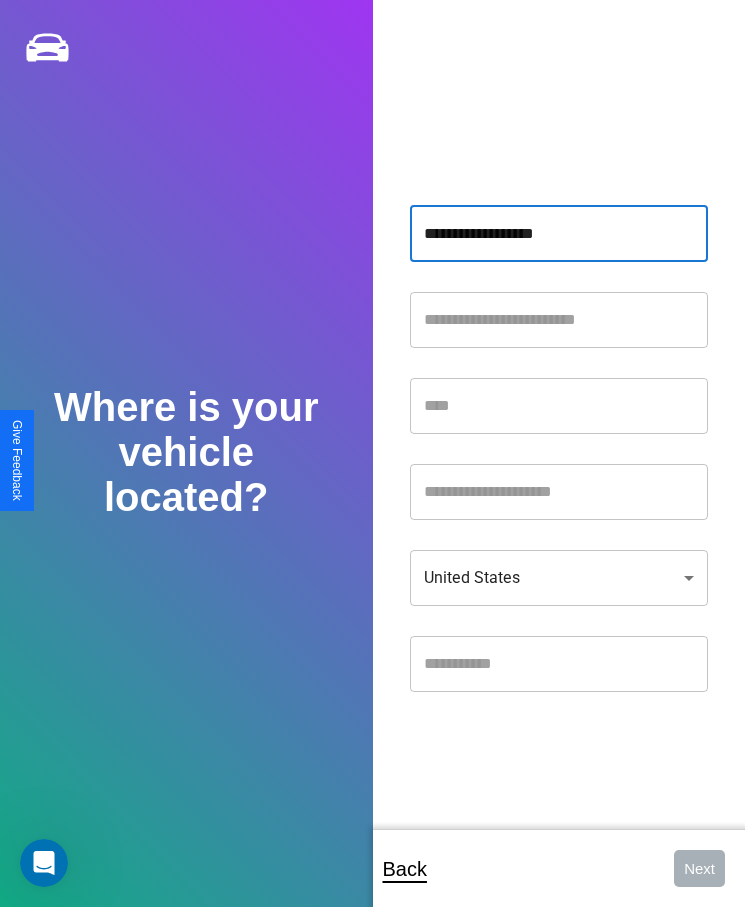 type on "**********" 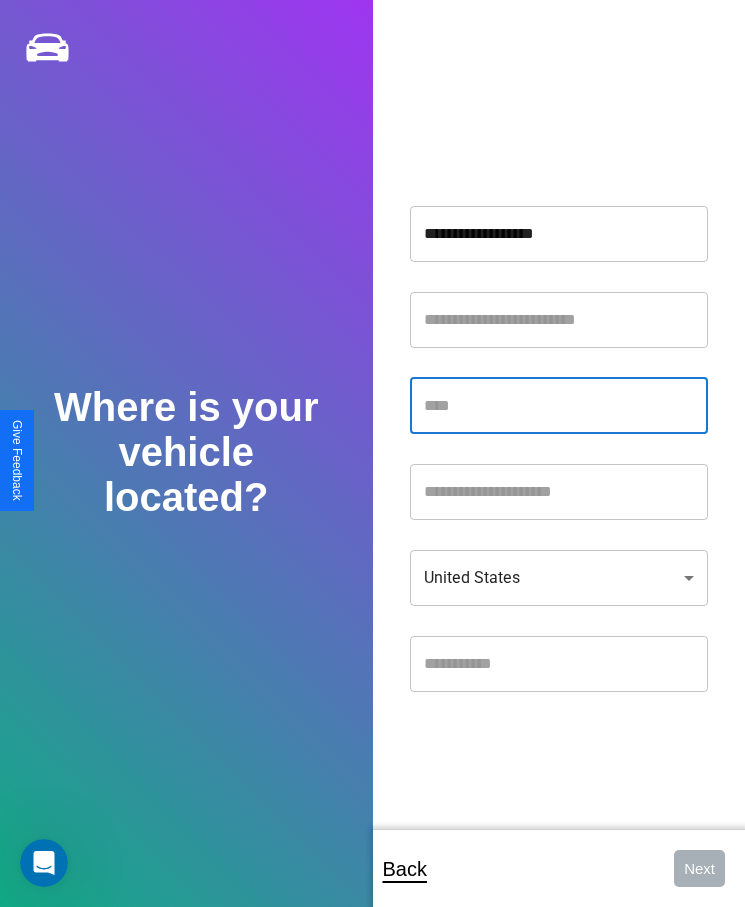 click at bounding box center (559, 406) 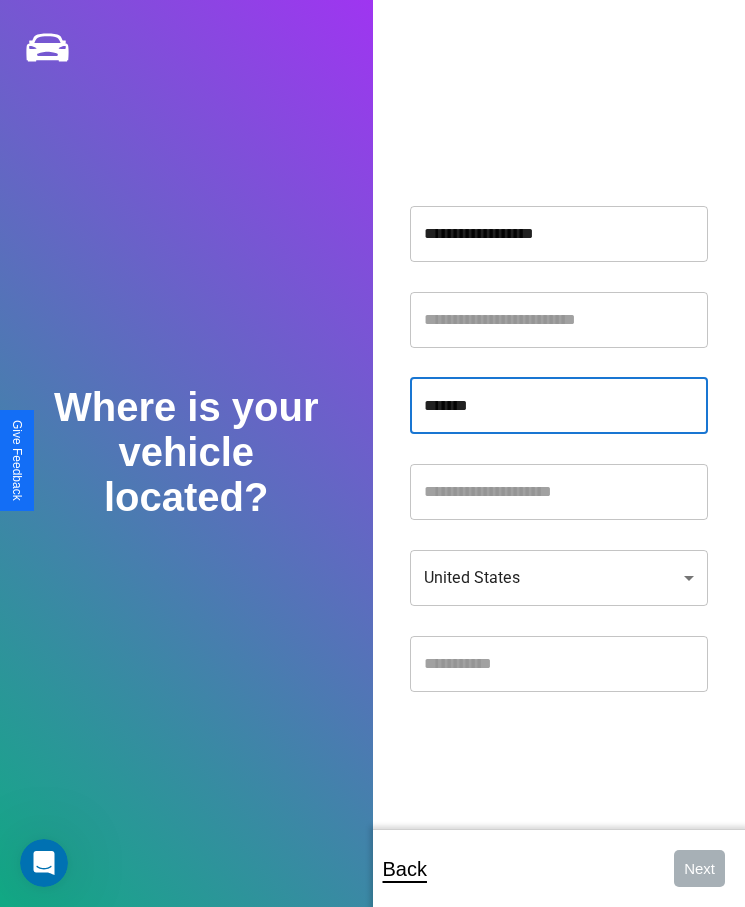 type on "*******" 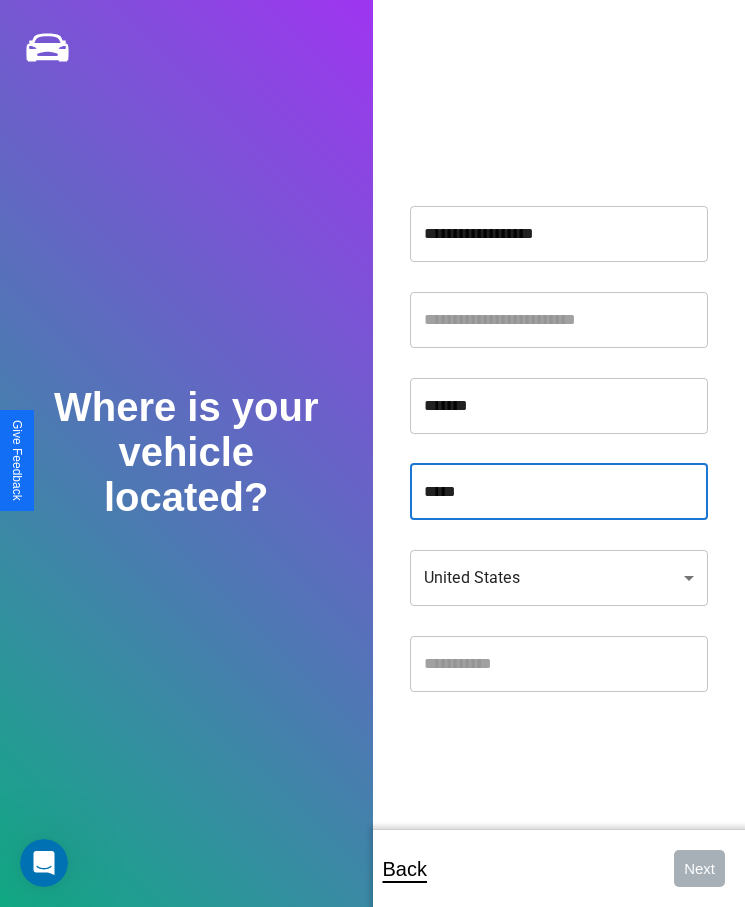 type on "*****" 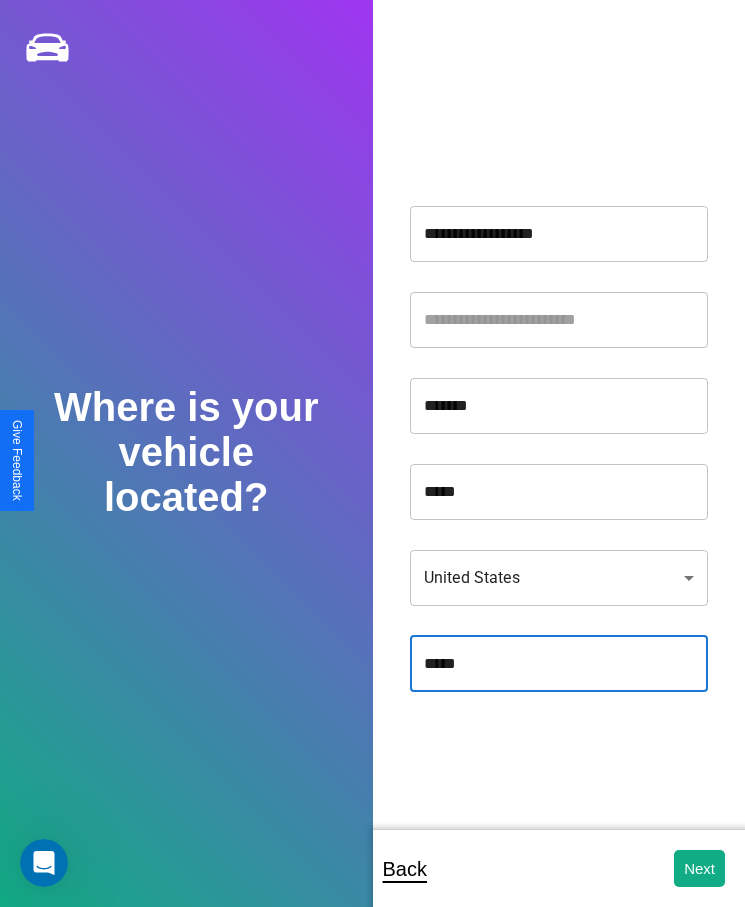 type on "*****" 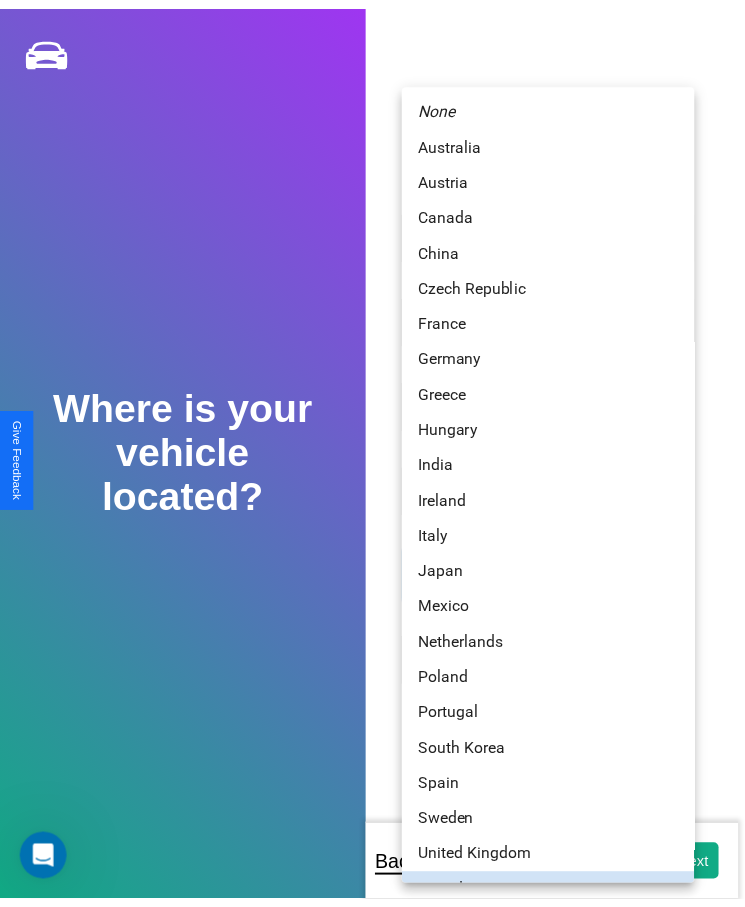 scroll, scrollTop: 25, scrollLeft: 0, axis: vertical 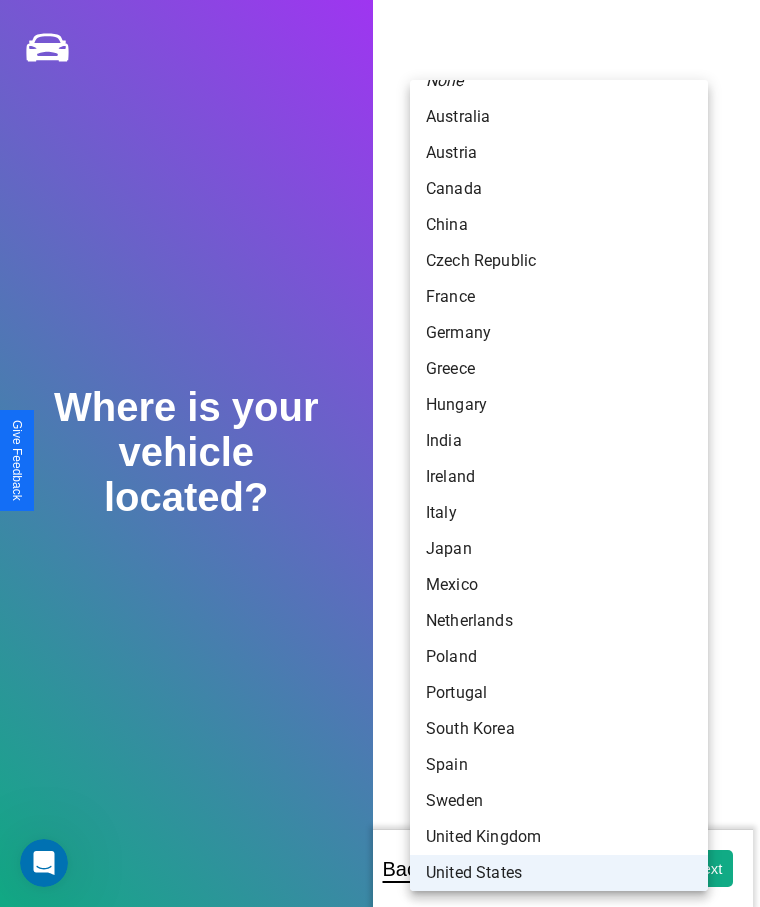 click on "United States" at bounding box center [559, 873] 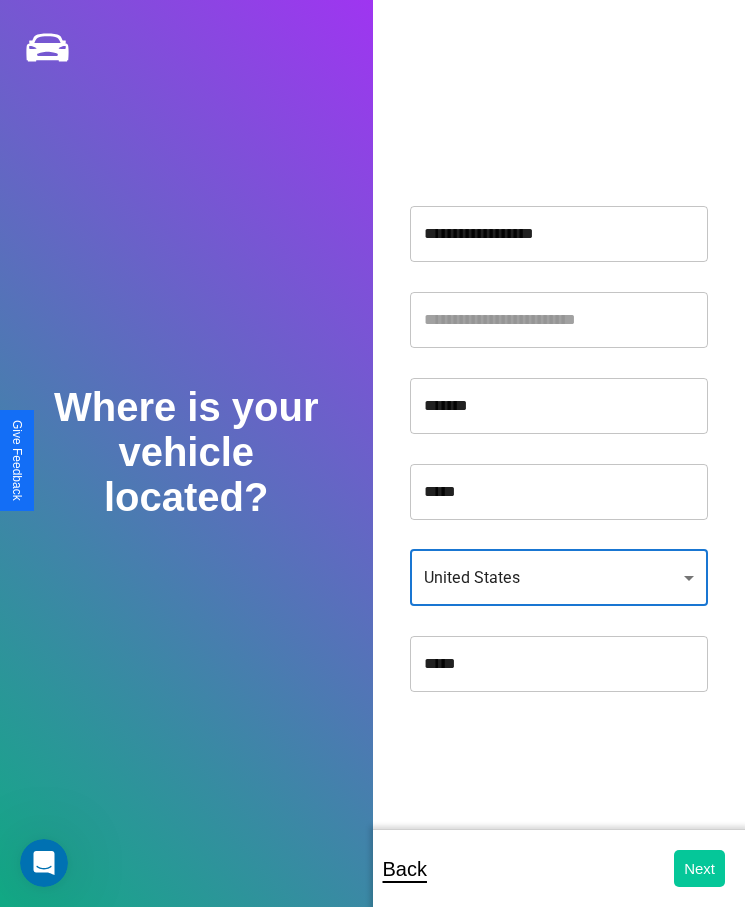 click on "Next" at bounding box center (699, 868) 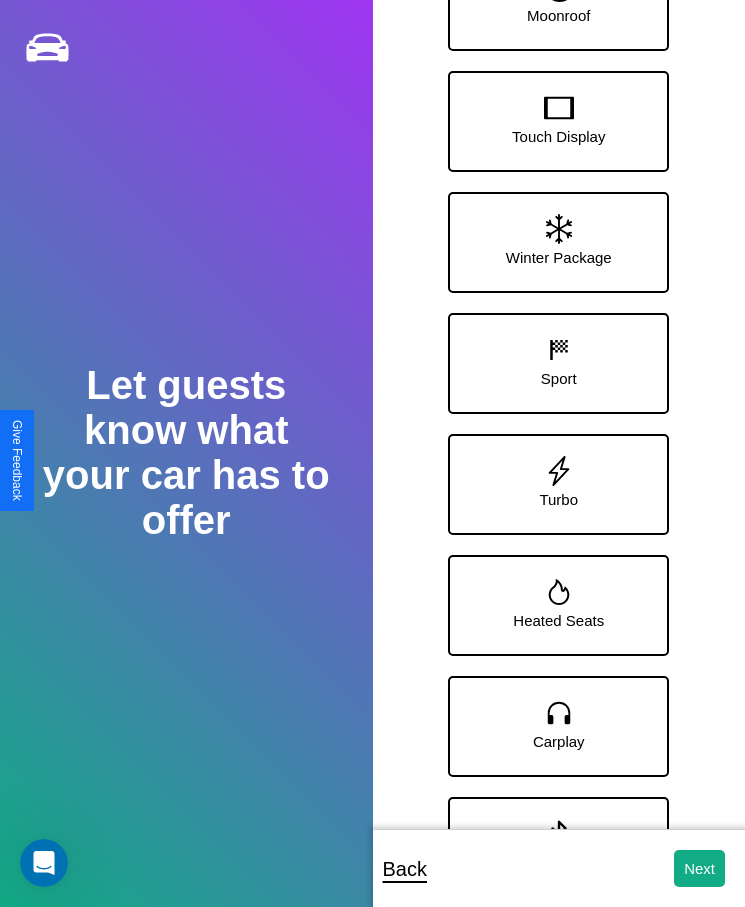 scroll, scrollTop: 280, scrollLeft: 0, axis: vertical 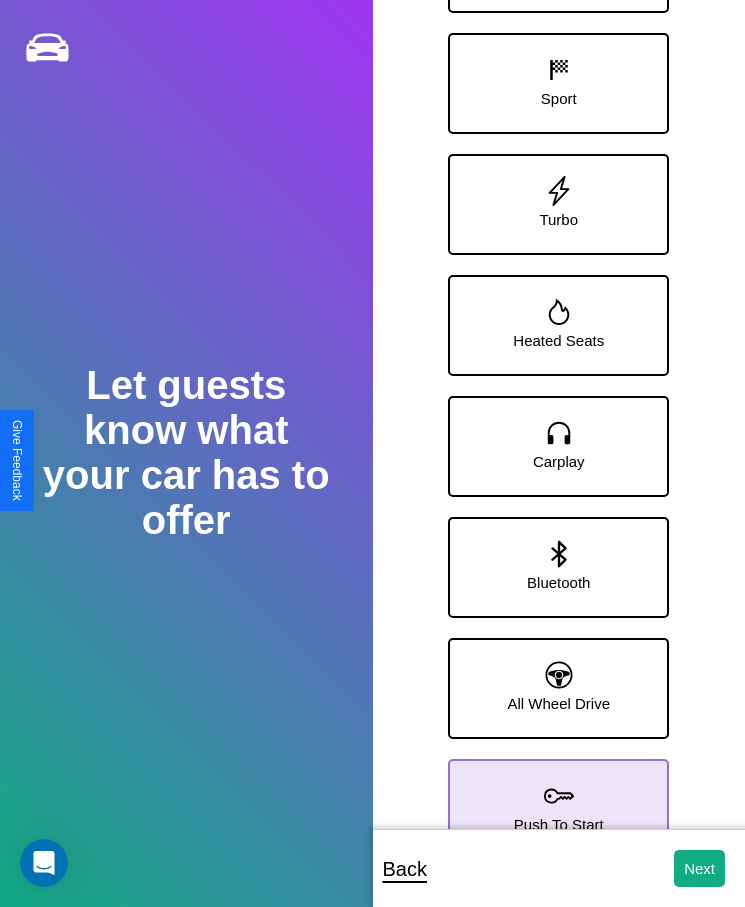 click 